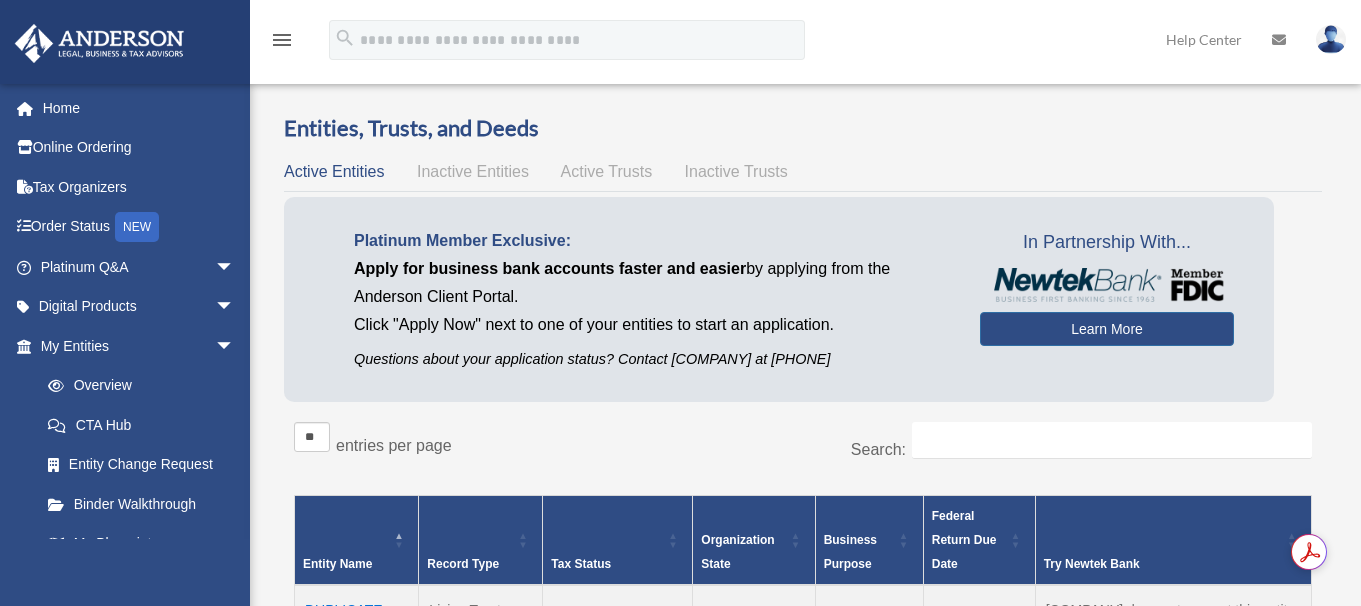 select on "**" 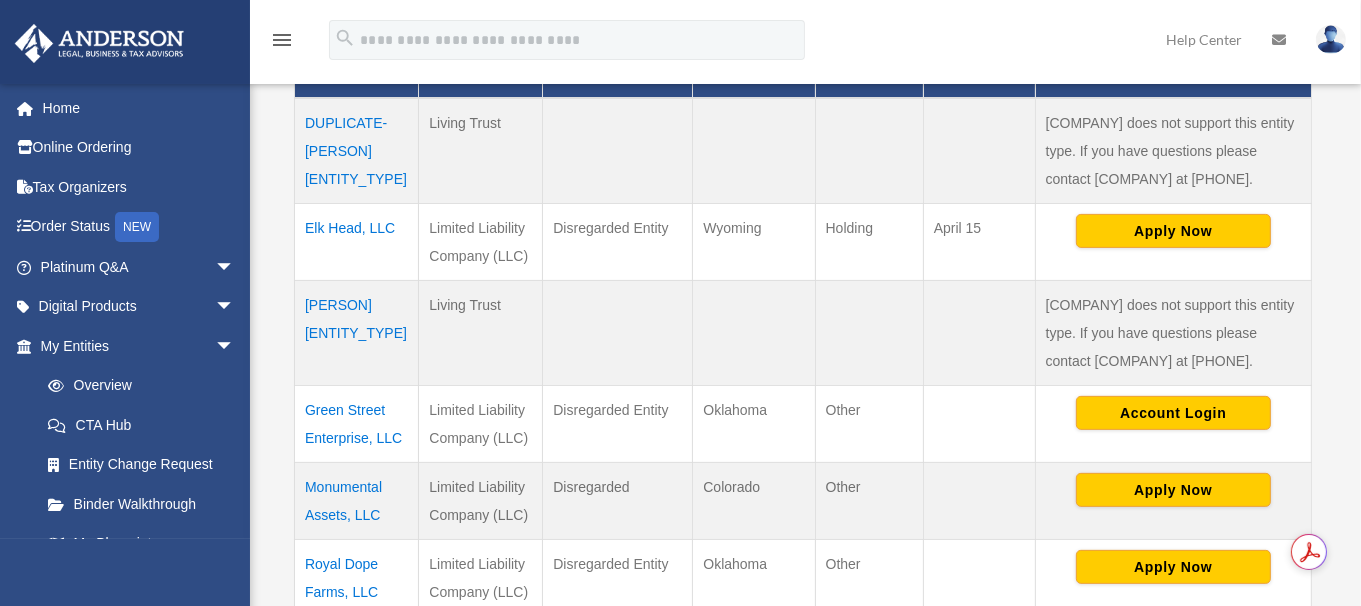 scroll, scrollTop: 0, scrollLeft: 0, axis: both 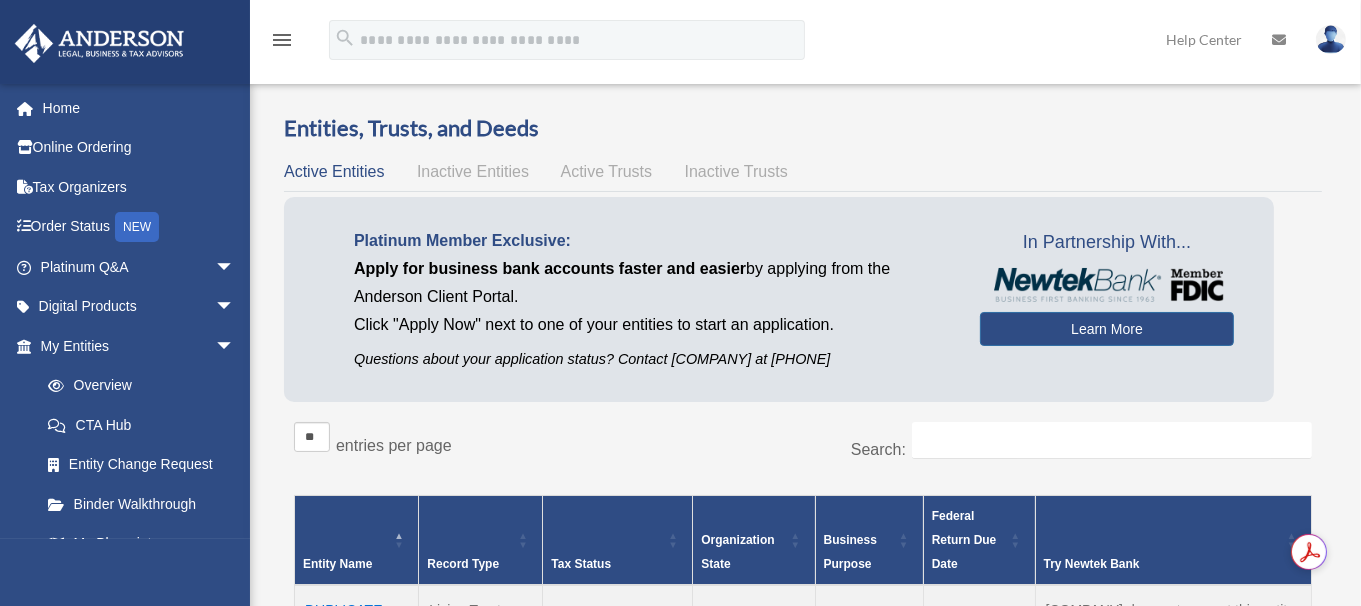 click on "Overview
date_range
Published on 			 Last updated [DATE] [DATE]  by  [PERSON]
[PERSON]
[PERSON] Platinum Portal
https://platinumportal.andersonadvisors.com/wp-content/uploads/2021/01/aba-253-logo-white.png
Do you really want to log out?
Yes
No
Entities, Trusts,
and Deeds
Active Entities
Inactive Entities
Active Trusts
Inactive Trusts
Platinum Member Exclusive:
** ** **" at bounding box center [803, 935] 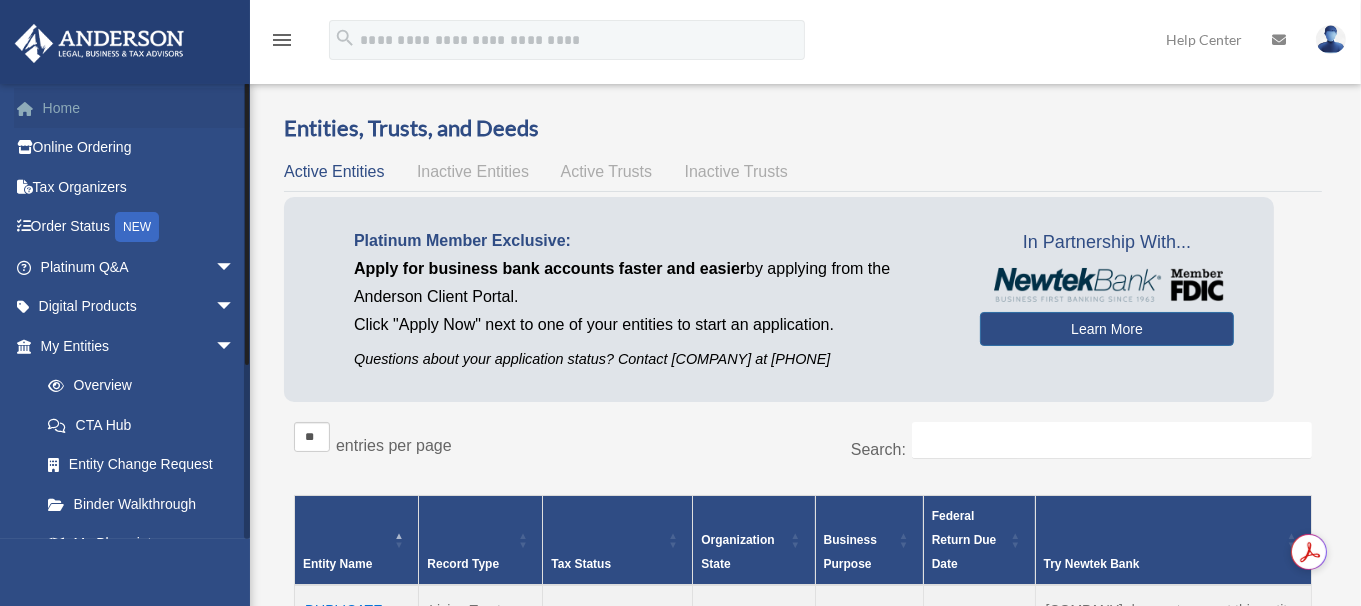 click on "Home" at bounding box center (139, 108) 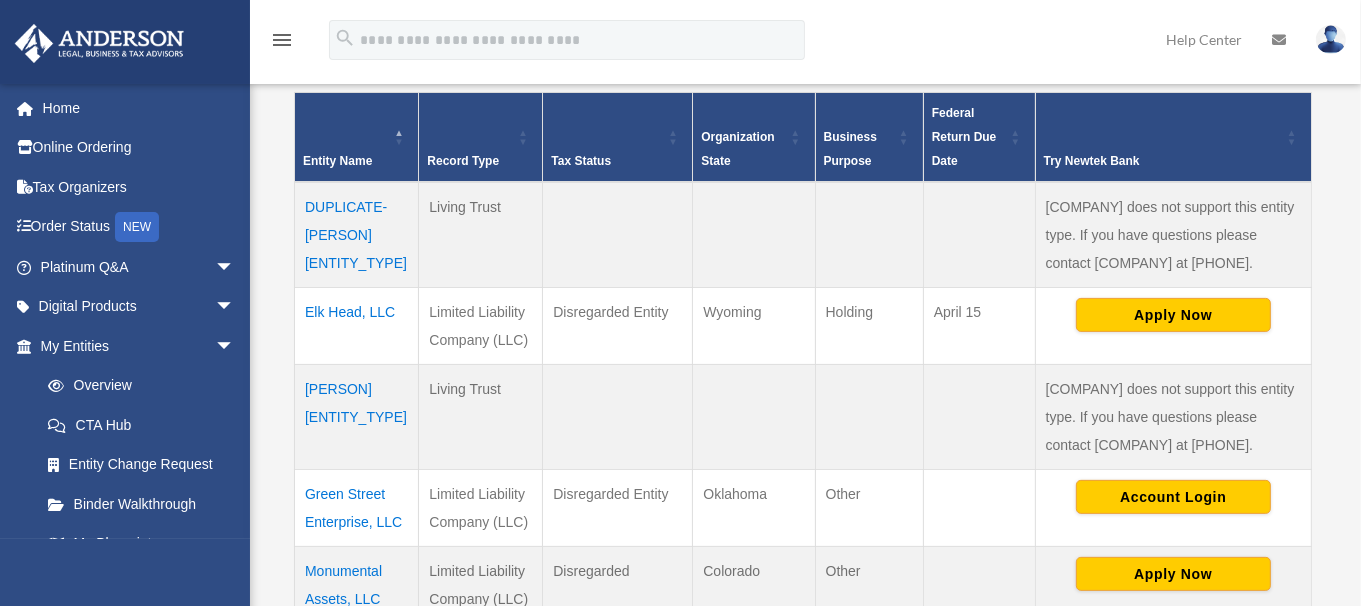 scroll, scrollTop: 171, scrollLeft: 0, axis: vertical 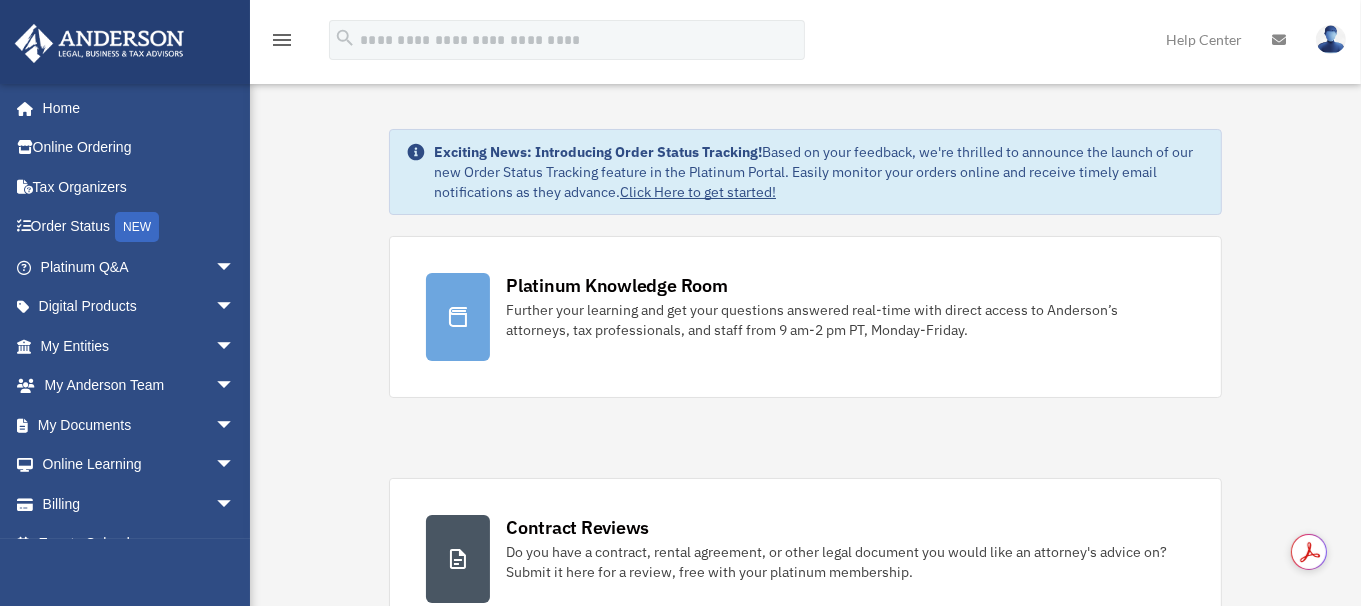 click on "Exciting News: Introducing Order Status Tracking!  Based on your feedback, we're thrilled to announce the launch of our new Order Status Tracking feature in the Platinum Portal. Easily monitor your orders online and receive timely email notifications as they advance.   Click Here to get started!
Platinum Knowledge Room
Further your learning and get your questions answered real-time with direct access to Anderson’s attorneys, tax professionals, and staff from 9 am-2 pm PT, Monday-Friday." at bounding box center [805, 1254] 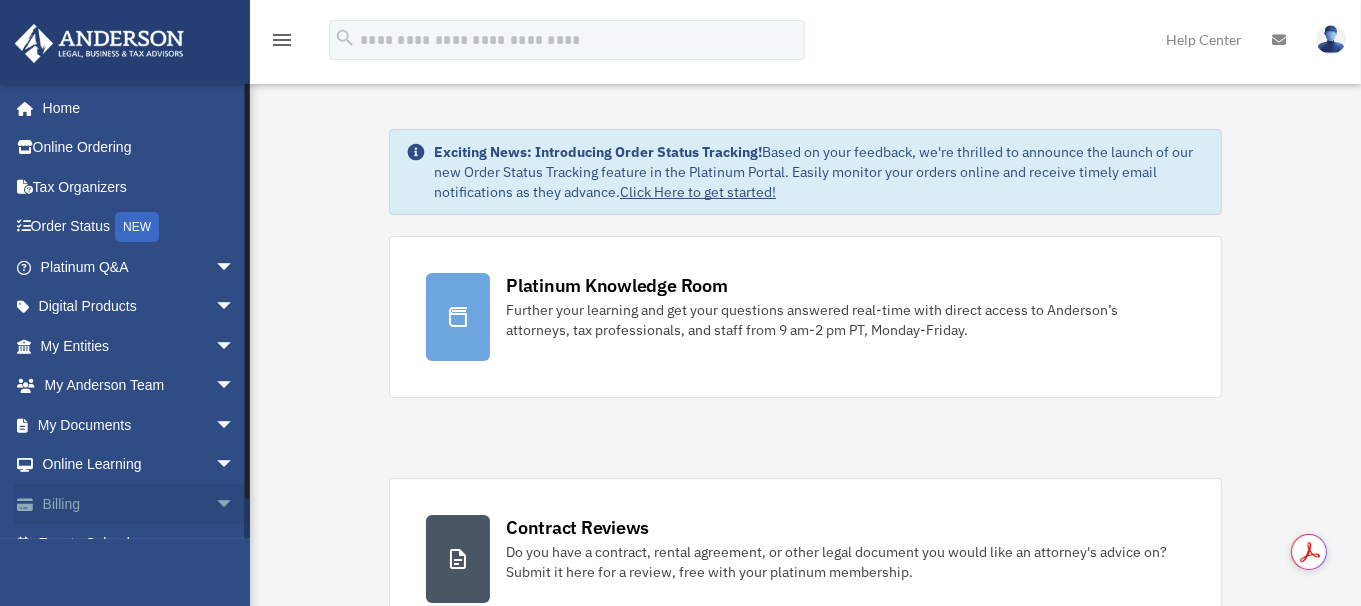 click on "arrow_drop_down" at bounding box center (235, 504) 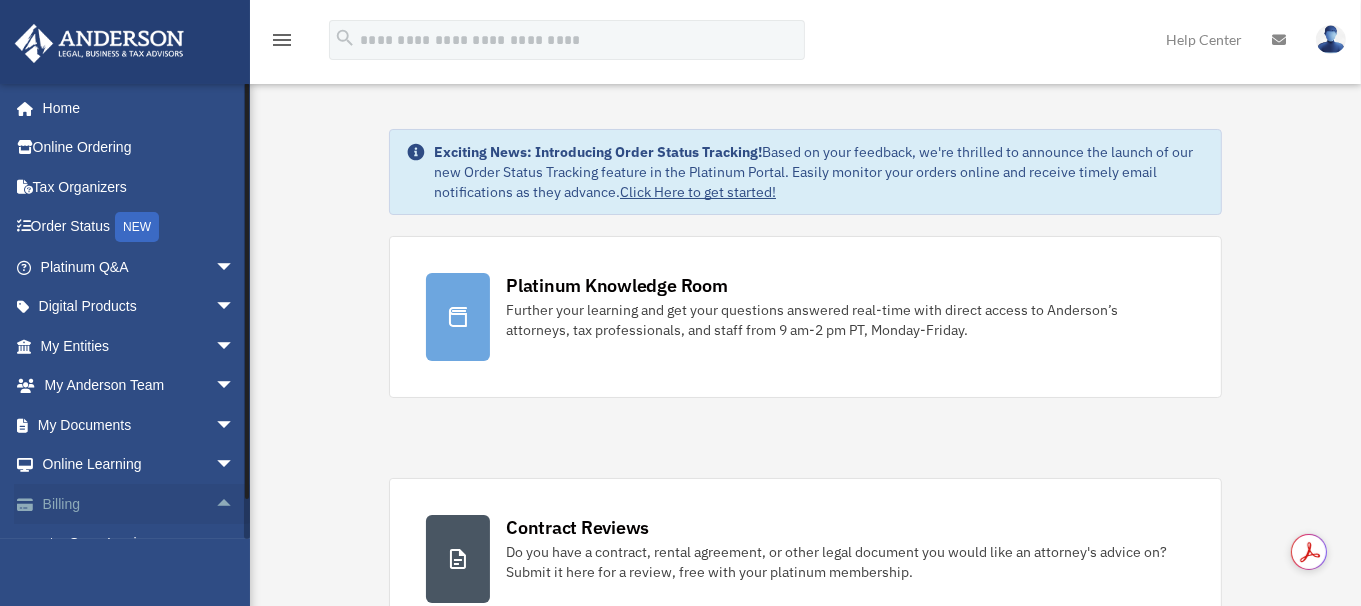 scroll, scrollTop: 149, scrollLeft: 0, axis: vertical 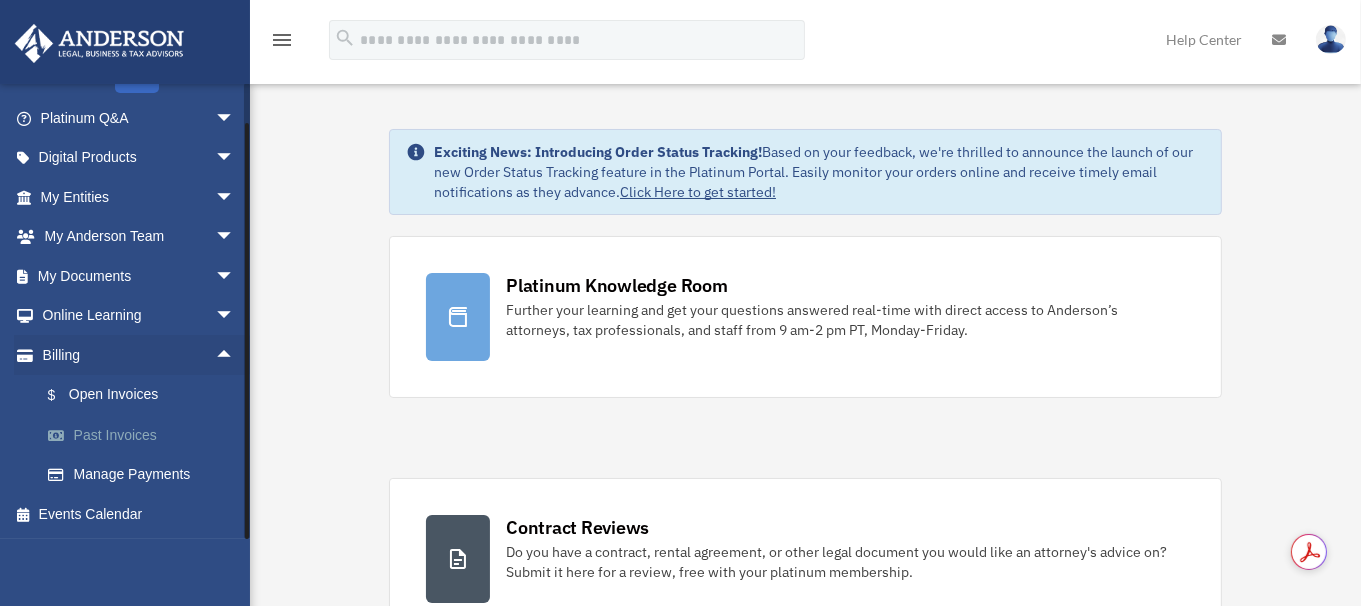 click on "Past Invoices" at bounding box center [146, 435] 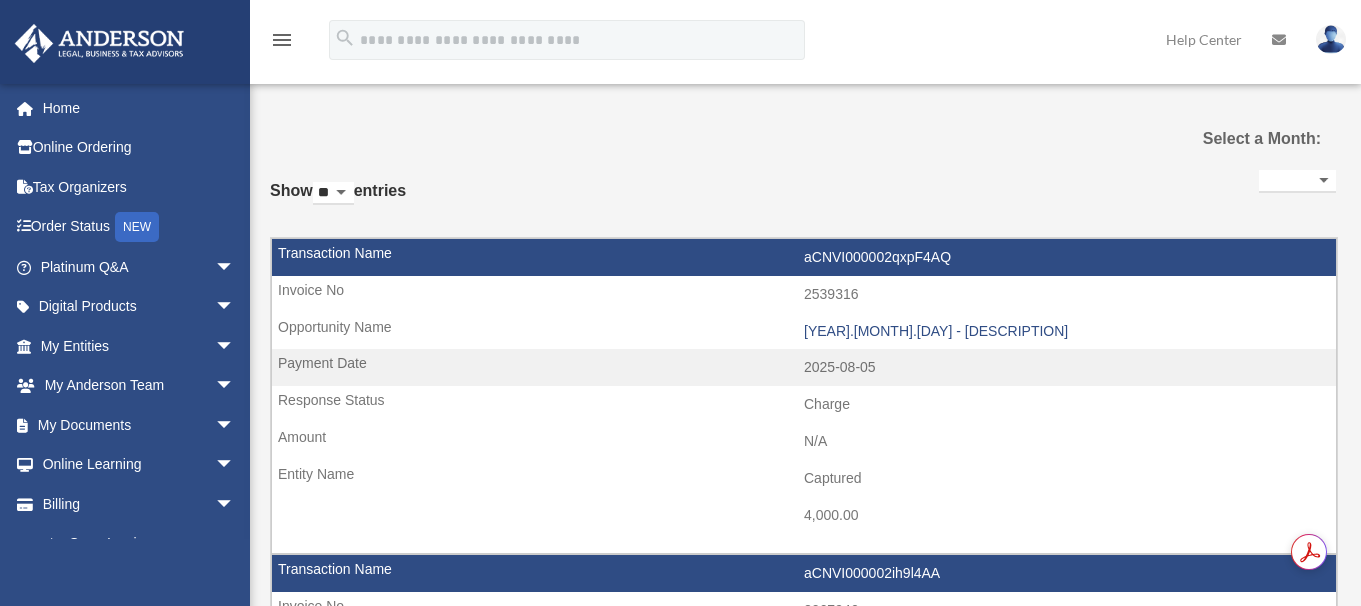 select 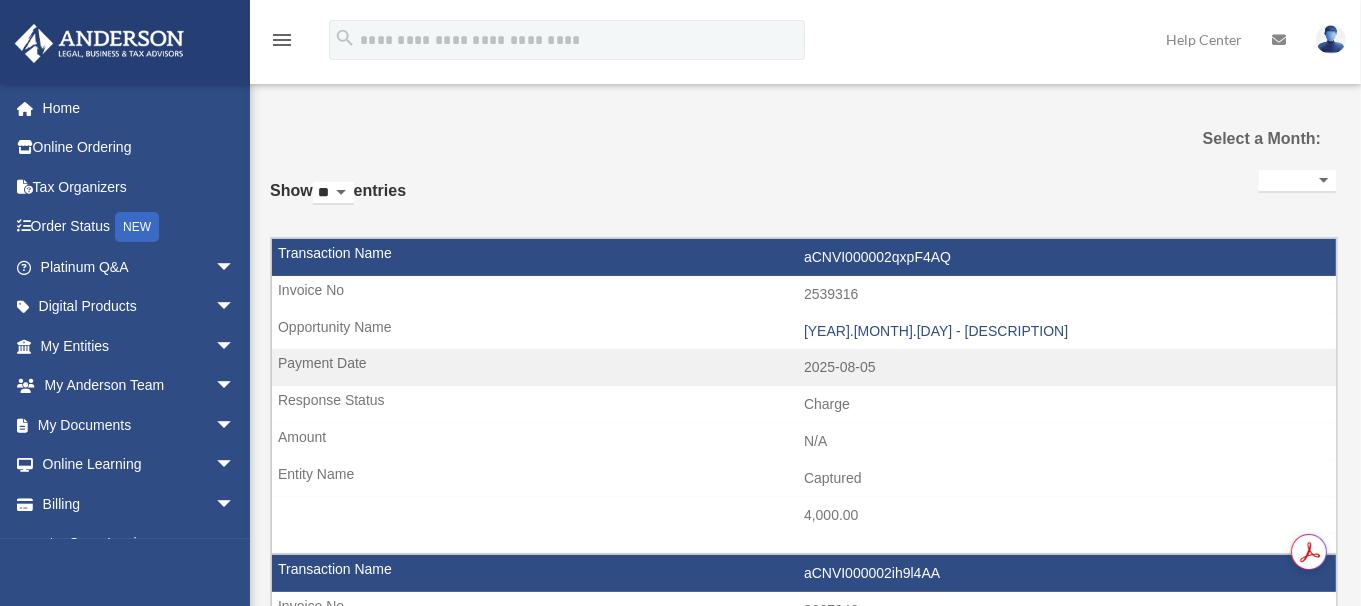 click on "** ** ** ***" at bounding box center (333, 193) 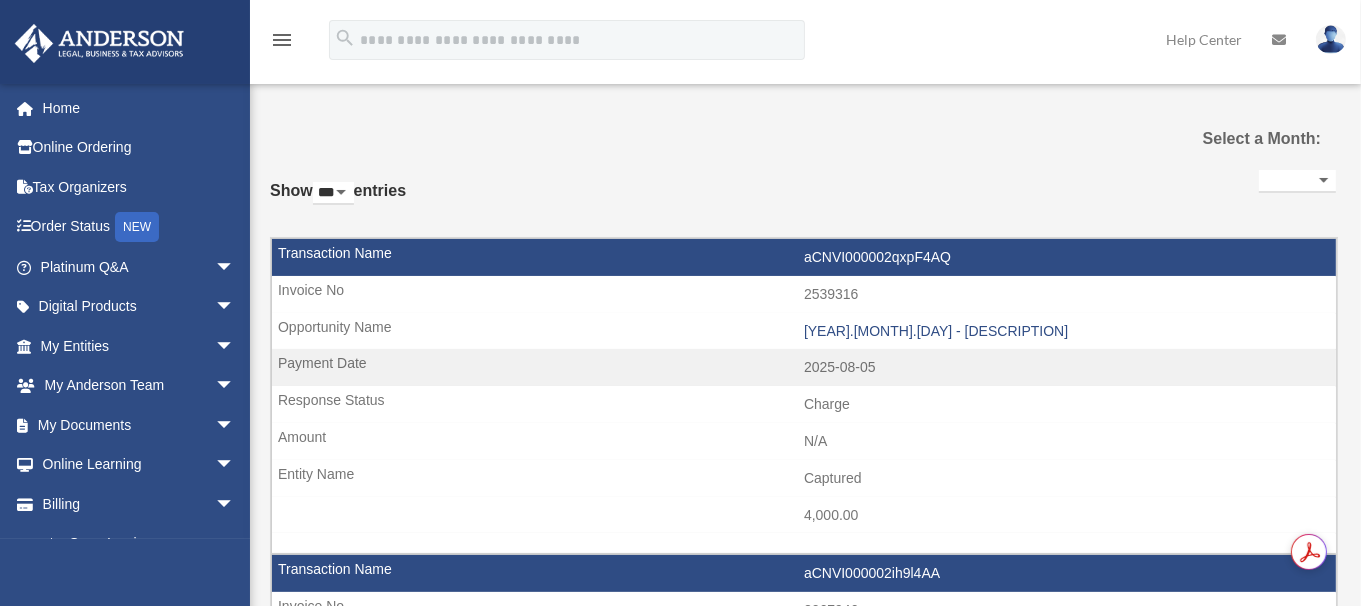 click on "** ** ** ***" at bounding box center [333, 193] 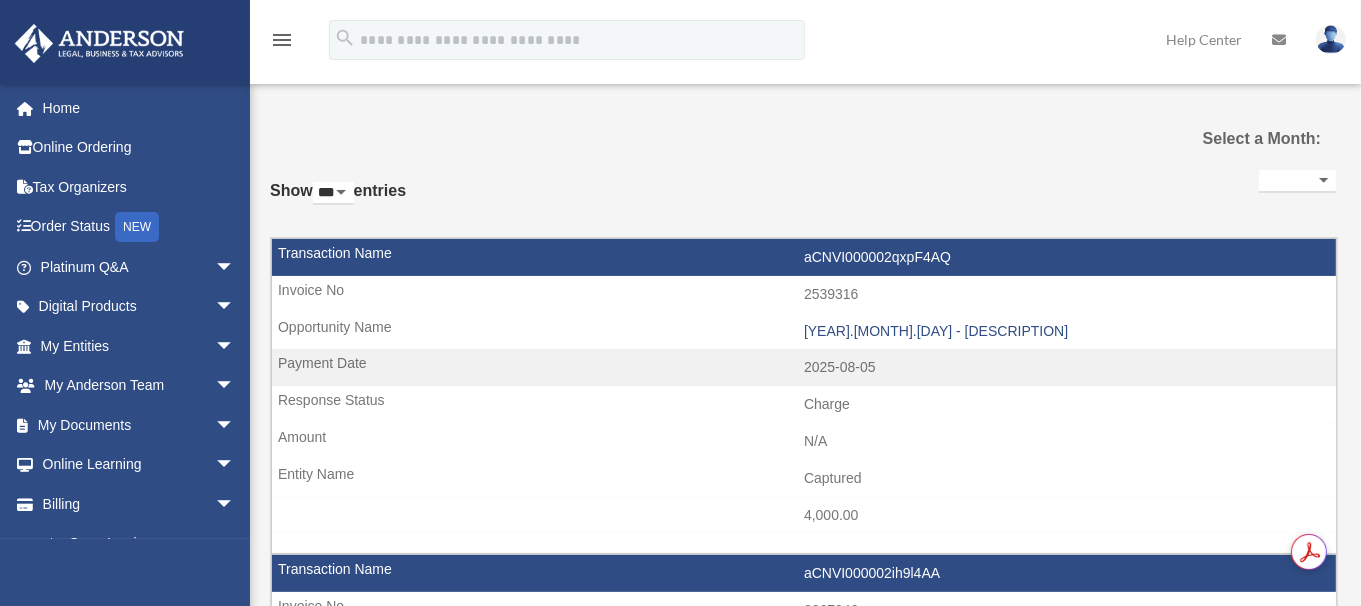 click on "**********" at bounding box center (803, 16710) 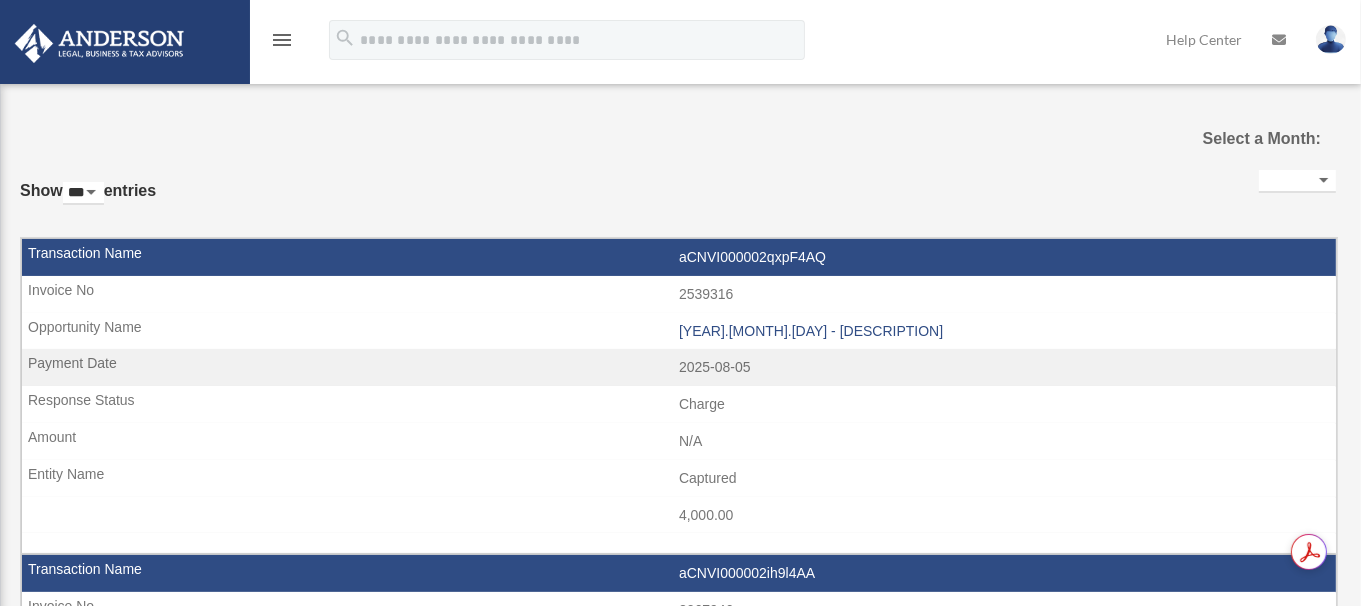 click on "menu" at bounding box center (282, 40) 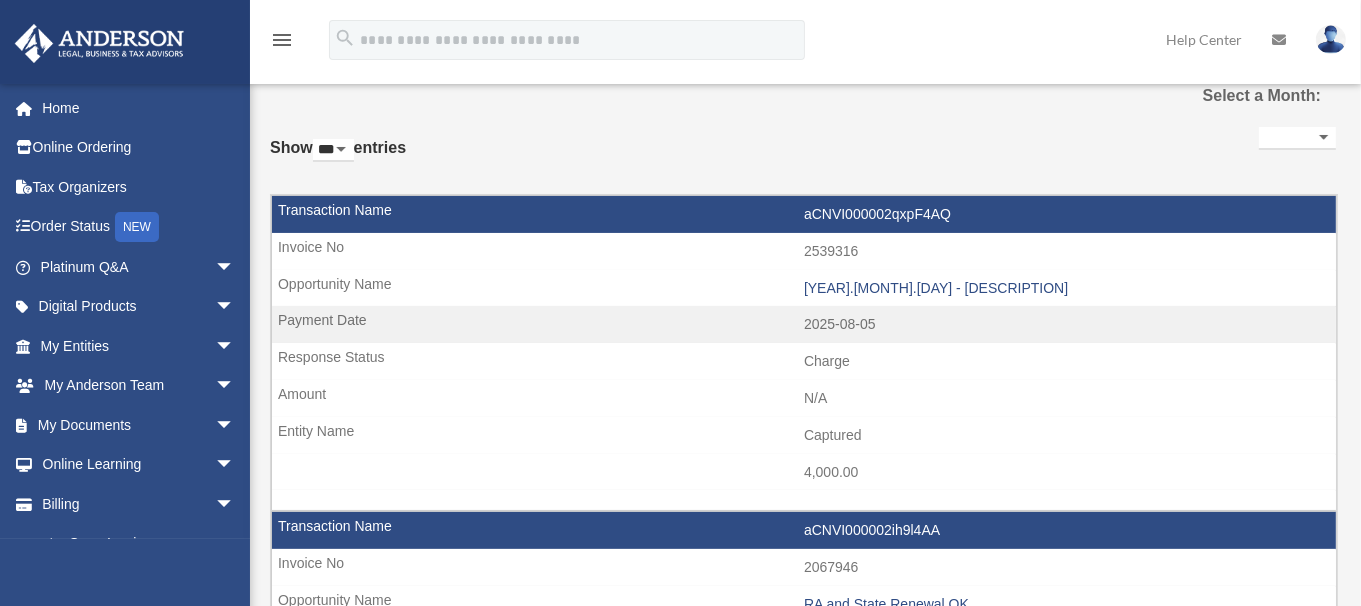scroll, scrollTop: 0, scrollLeft: 0, axis: both 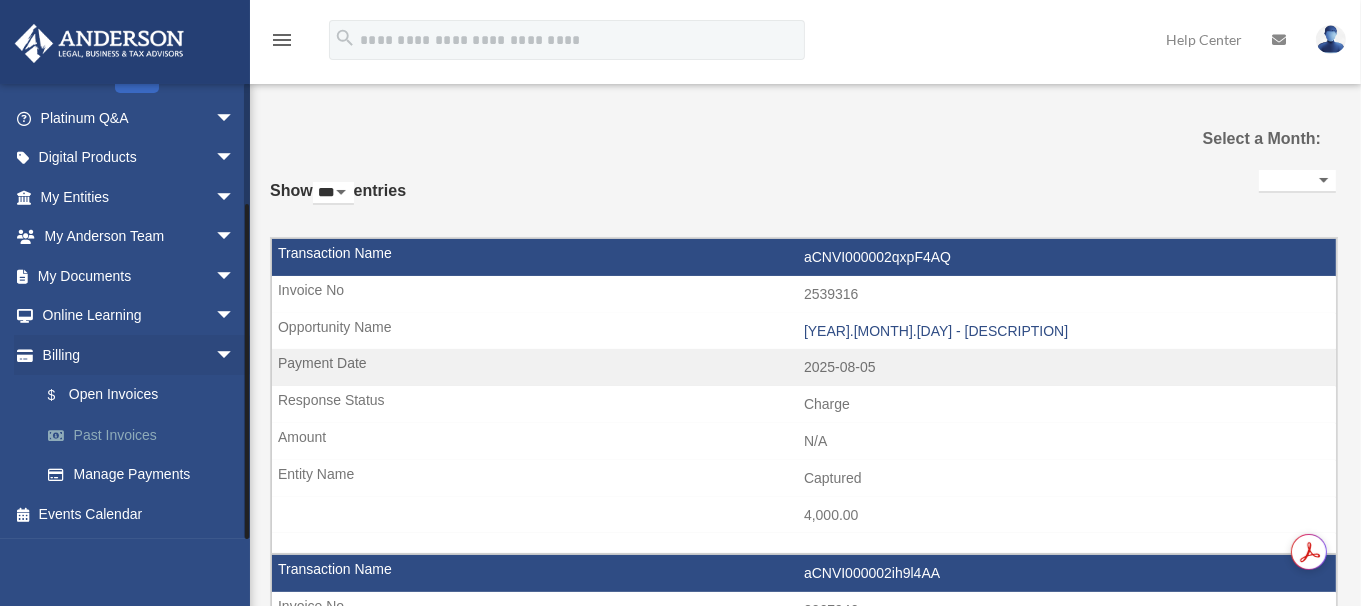 click on "Past Invoices" at bounding box center [146, 435] 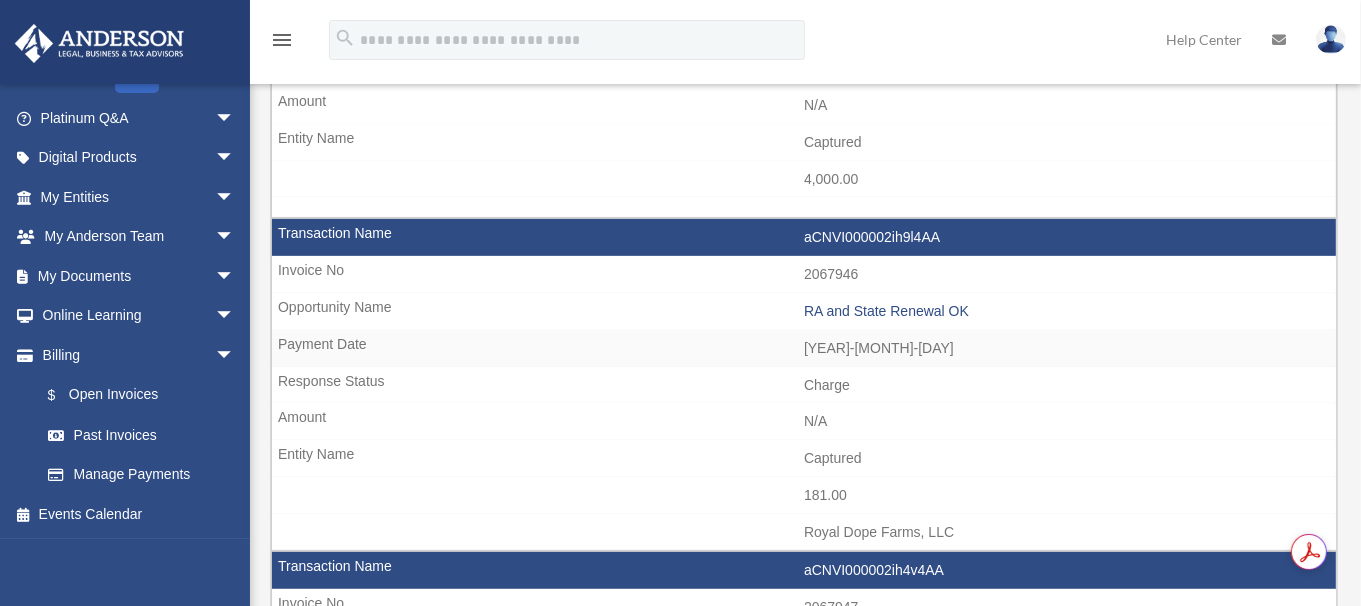 scroll, scrollTop: 340, scrollLeft: 0, axis: vertical 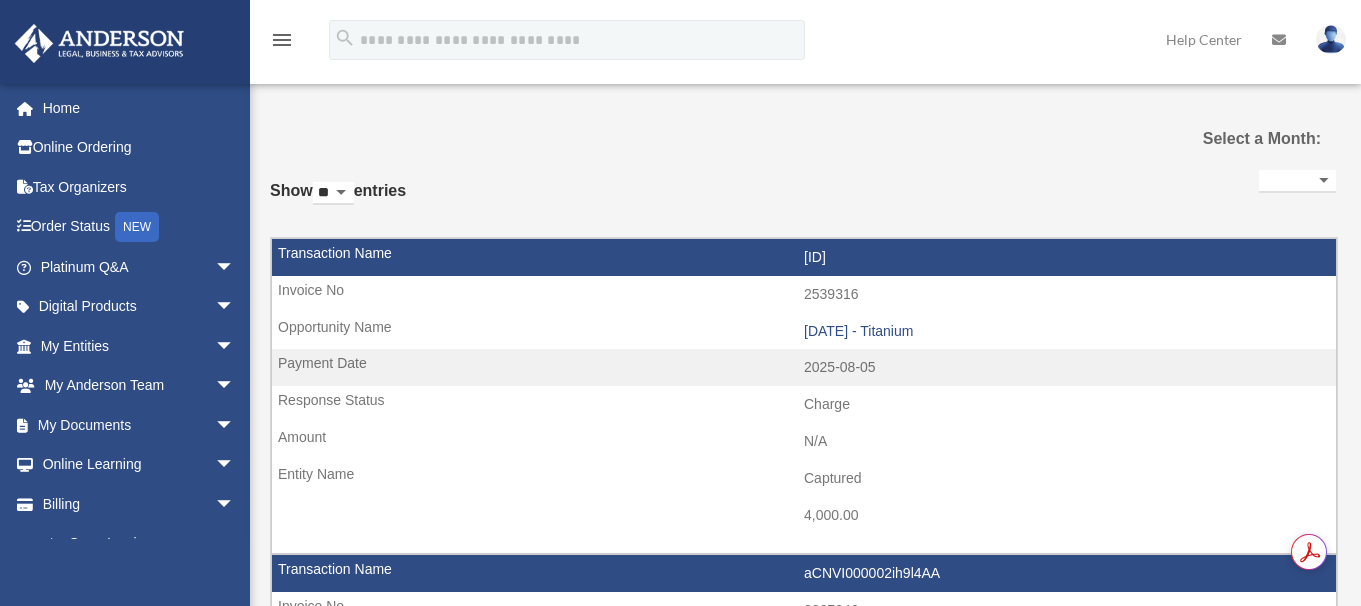 select 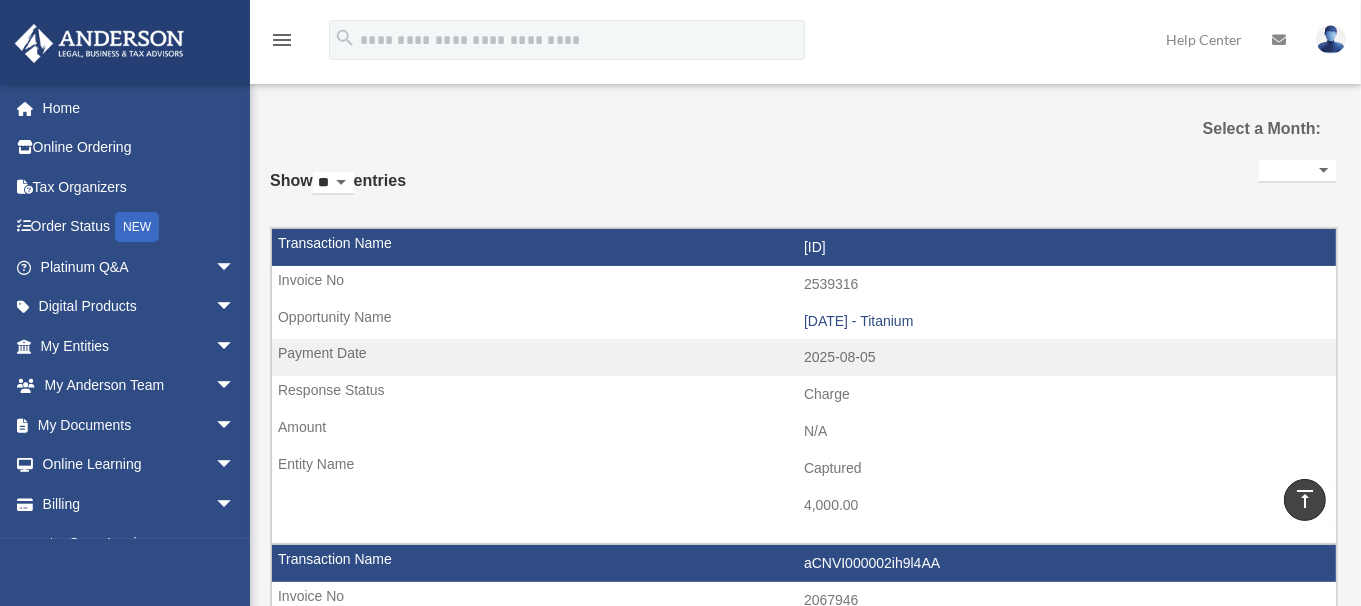 scroll, scrollTop: 0, scrollLeft: 0, axis: both 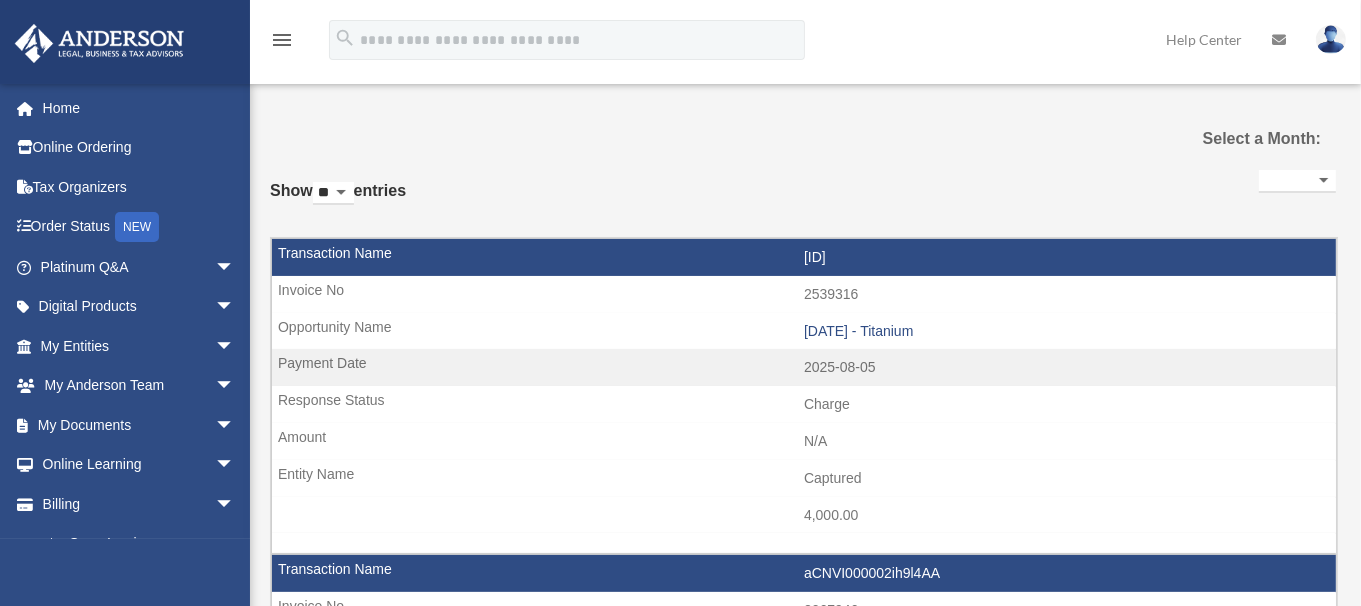 click on "** ** ** ***" at bounding box center [333, 193] 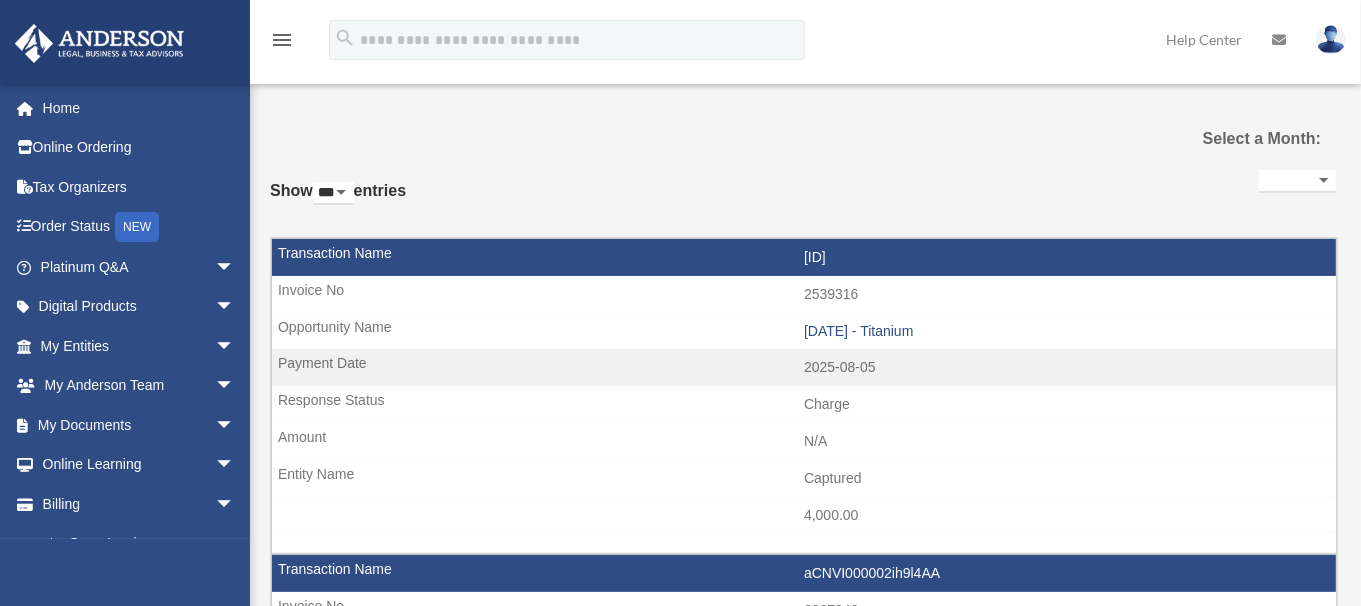 click on "** ** ** ***" at bounding box center (333, 193) 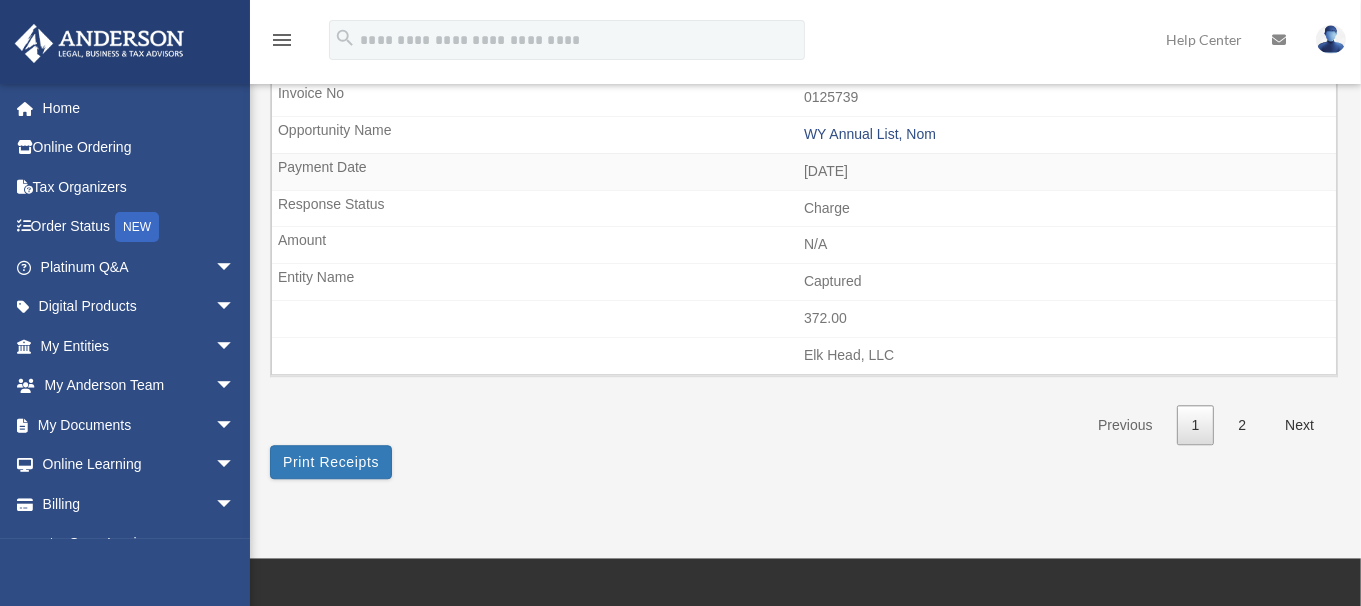 scroll, scrollTop: 32823, scrollLeft: 0, axis: vertical 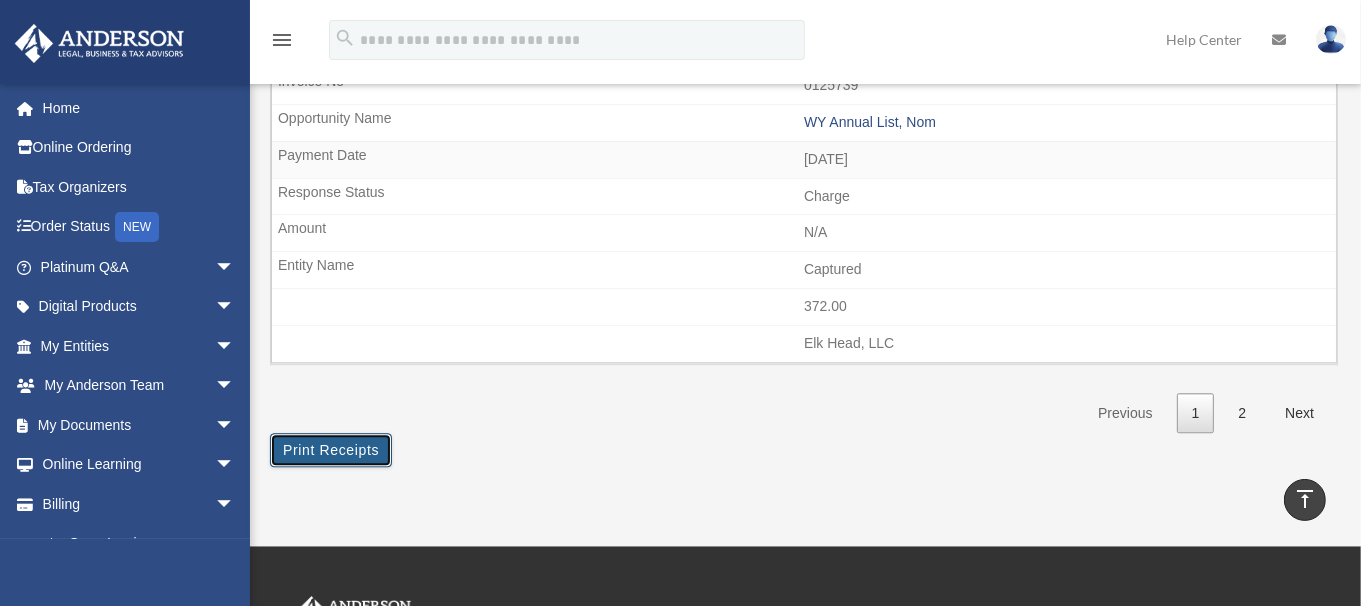 click on "Print Receipts" at bounding box center [331, 450] 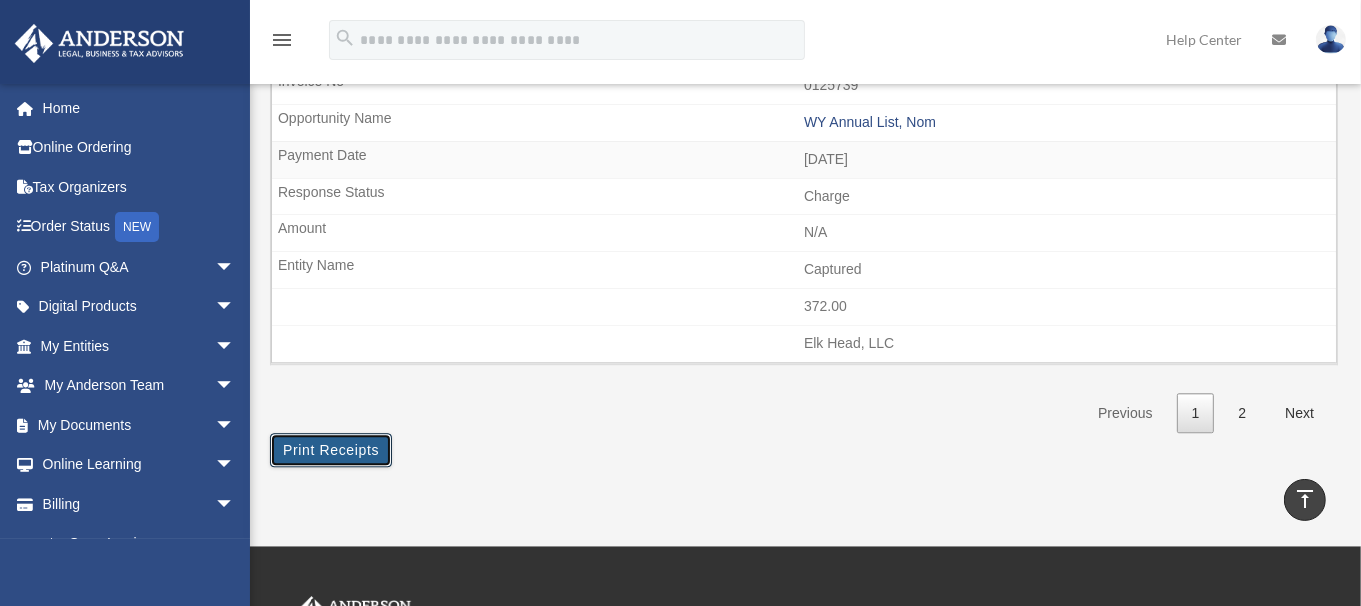 scroll, scrollTop: 32822, scrollLeft: 0, axis: vertical 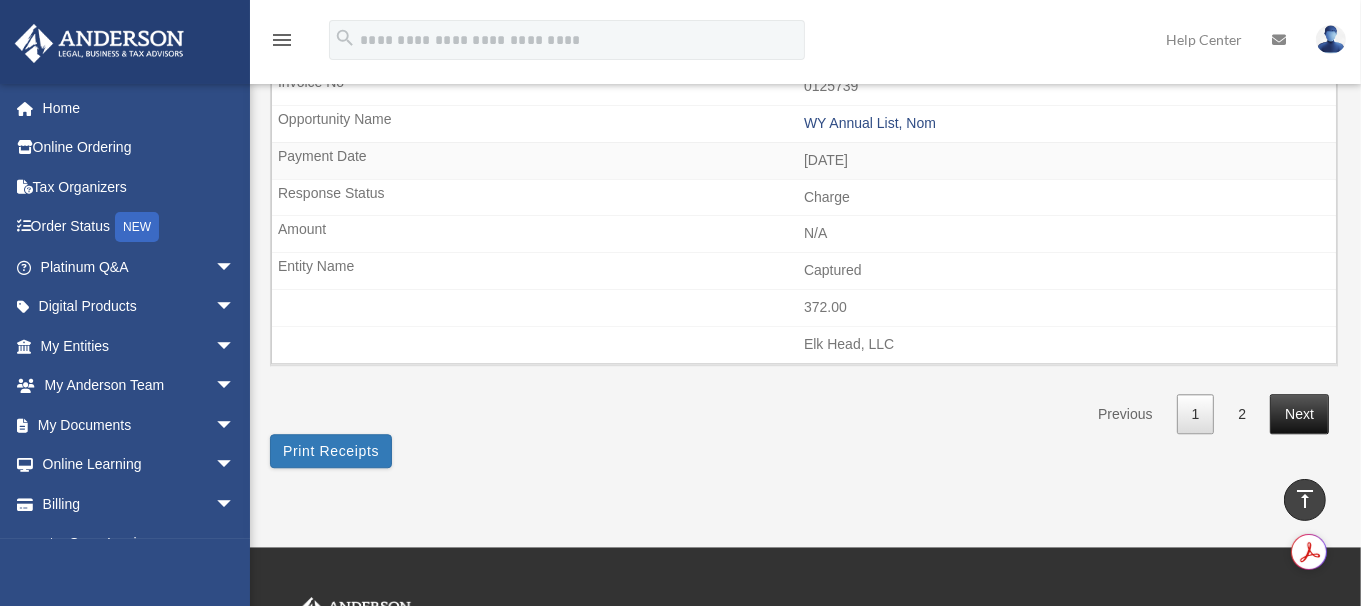 click on "Next" at bounding box center [1299, 414] 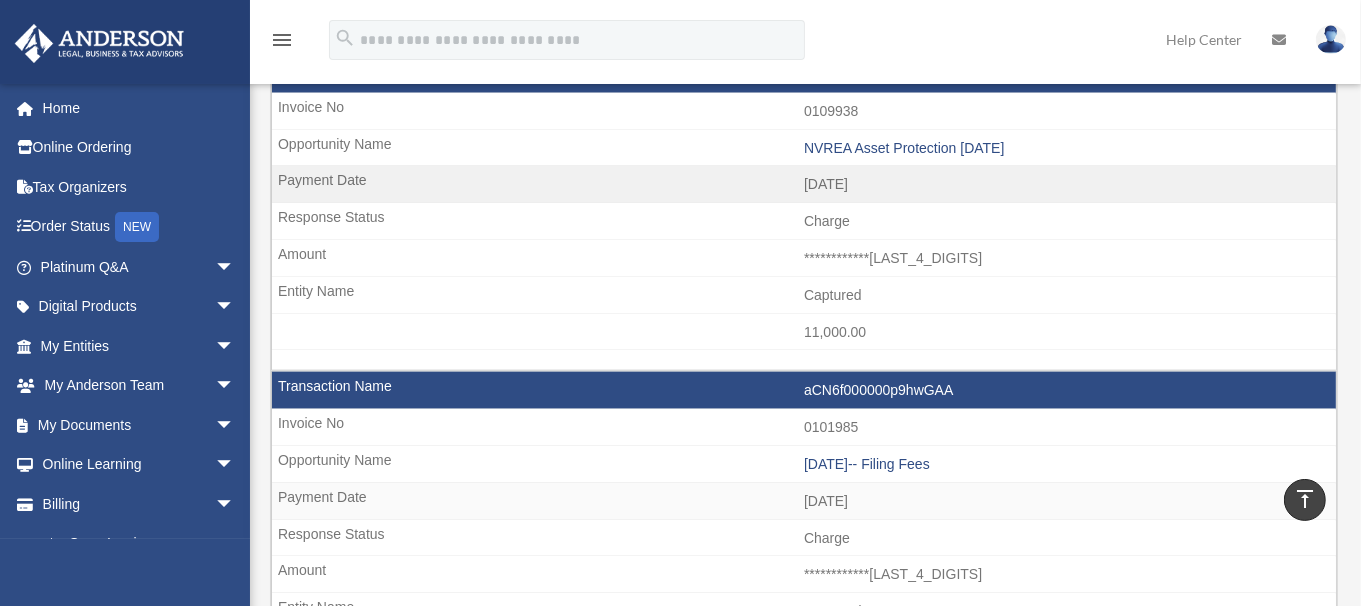 scroll, scrollTop: 2709, scrollLeft: 0, axis: vertical 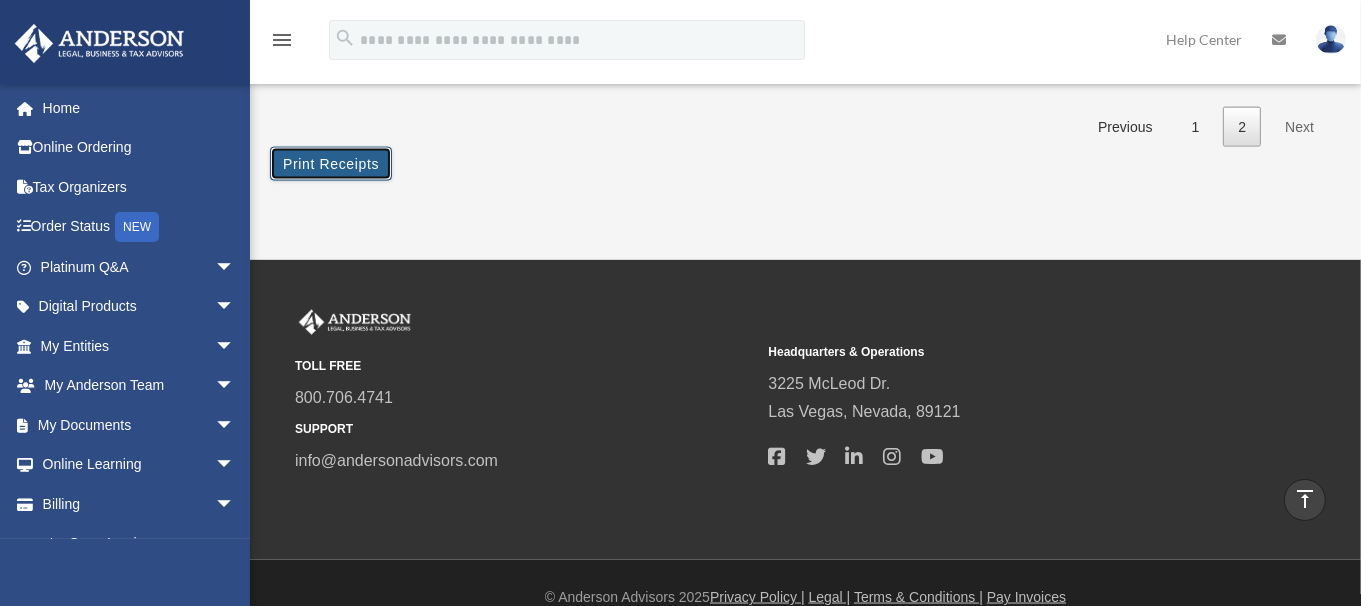 click on "Print Receipts" at bounding box center (331, 164) 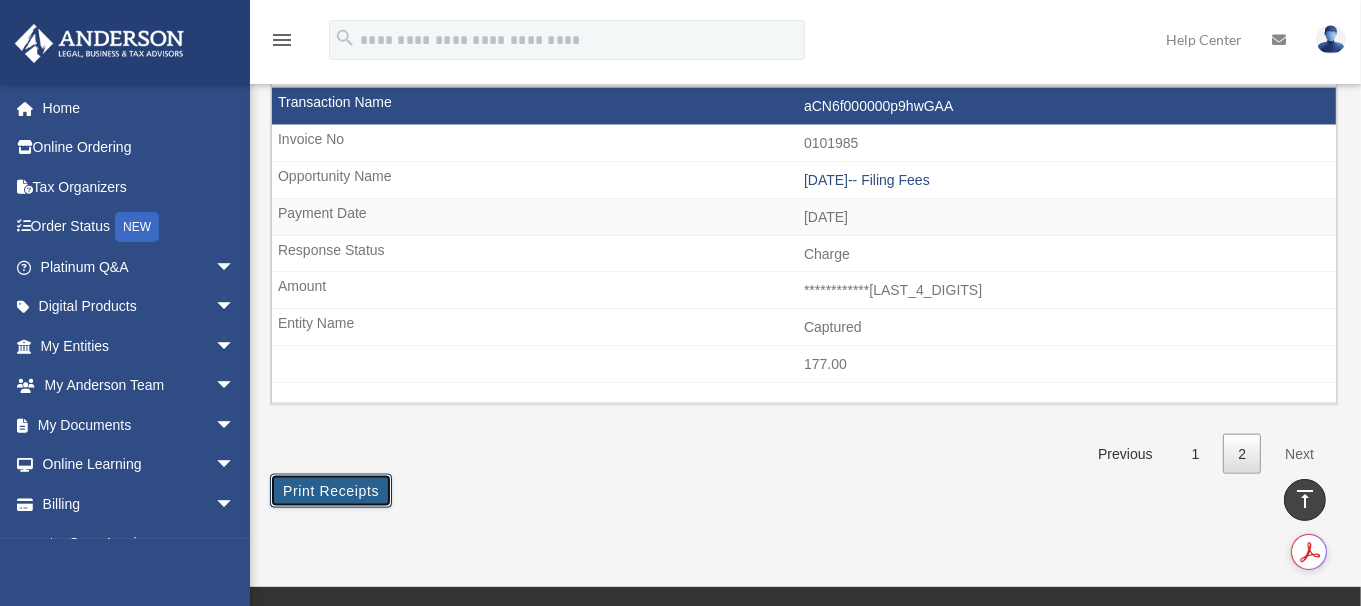 scroll, scrollTop: 2709, scrollLeft: 0, axis: vertical 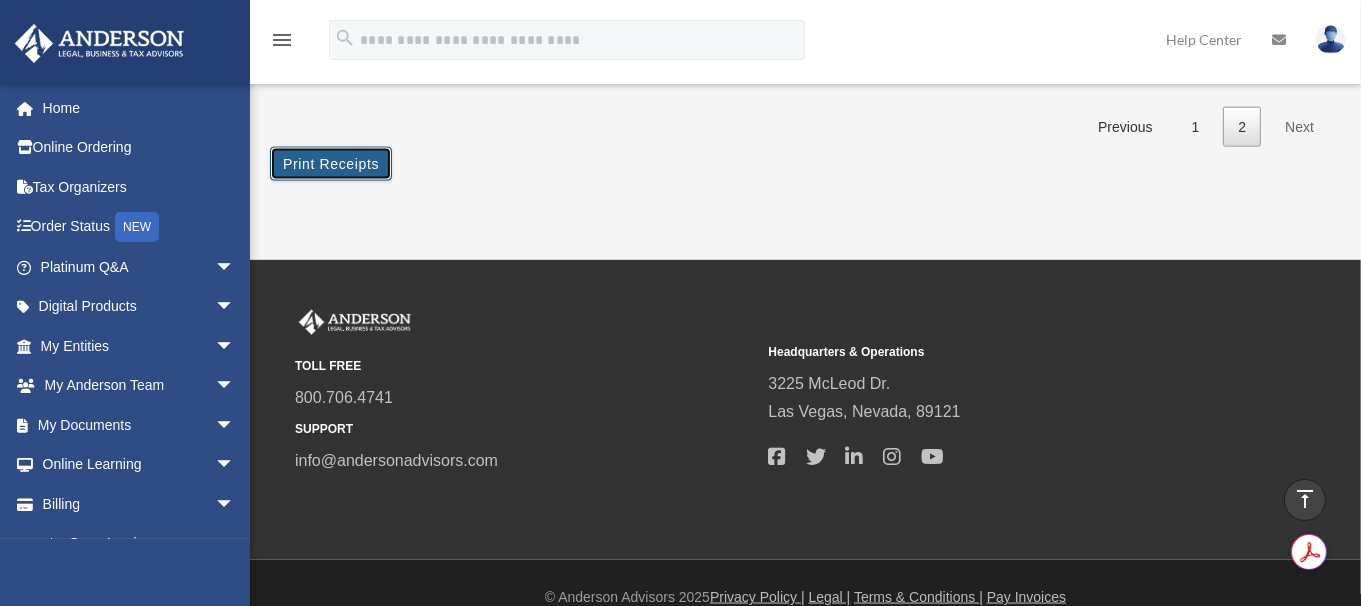 click on "Print Receipts" at bounding box center (331, 164) 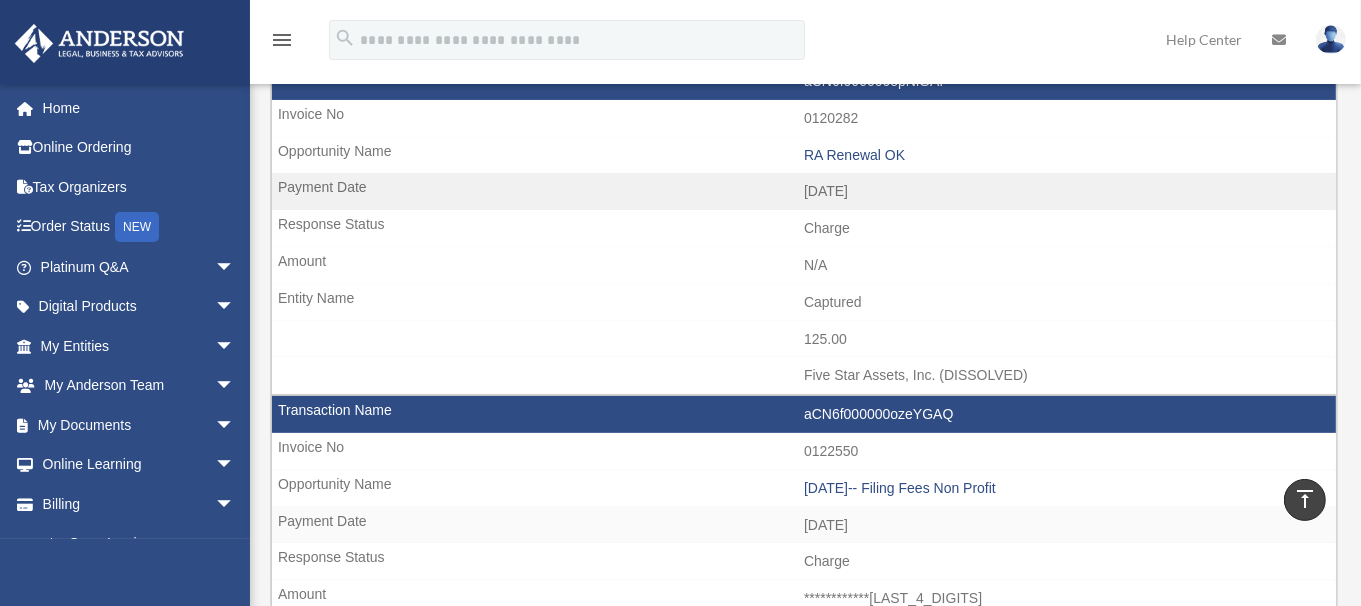 scroll, scrollTop: 0, scrollLeft: 0, axis: both 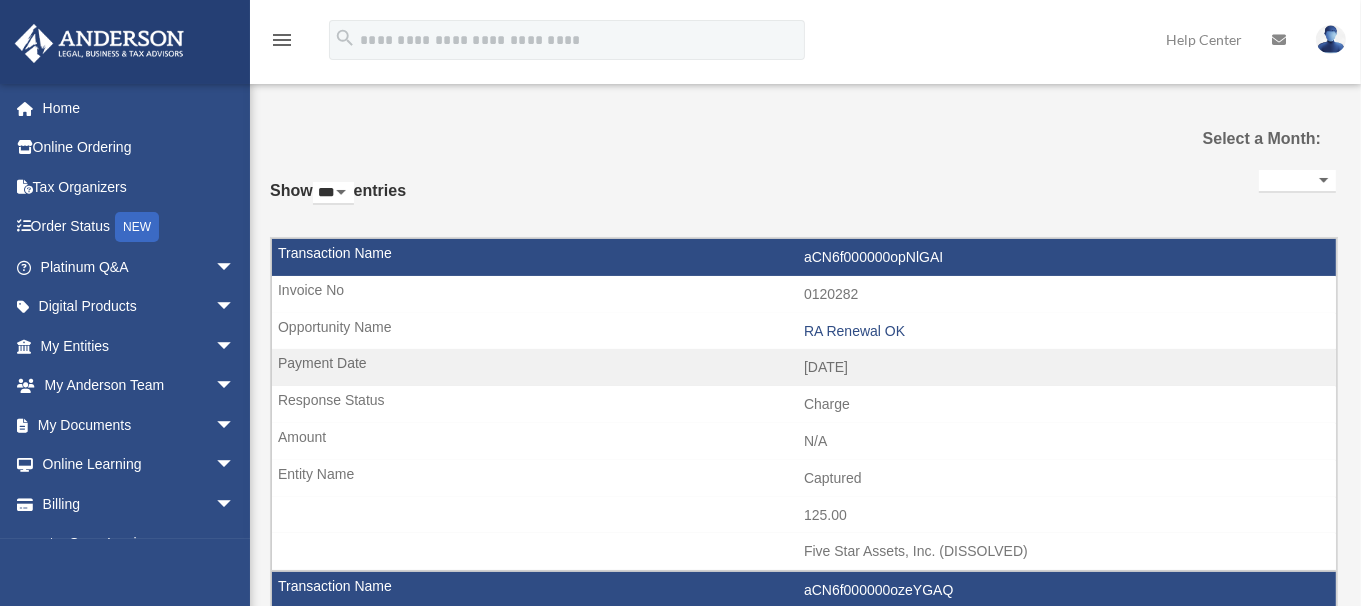 click on "**********" at bounding box center [803, 1510] 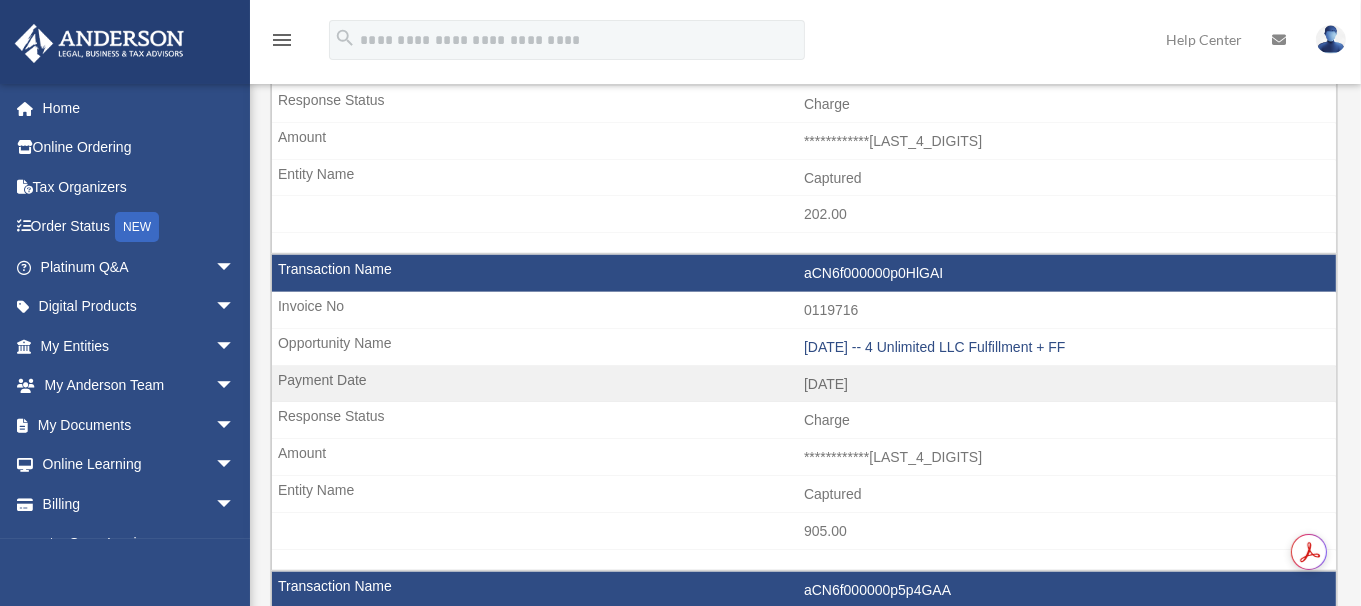 scroll, scrollTop: 2562, scrollLeft: 0, axis: vertical 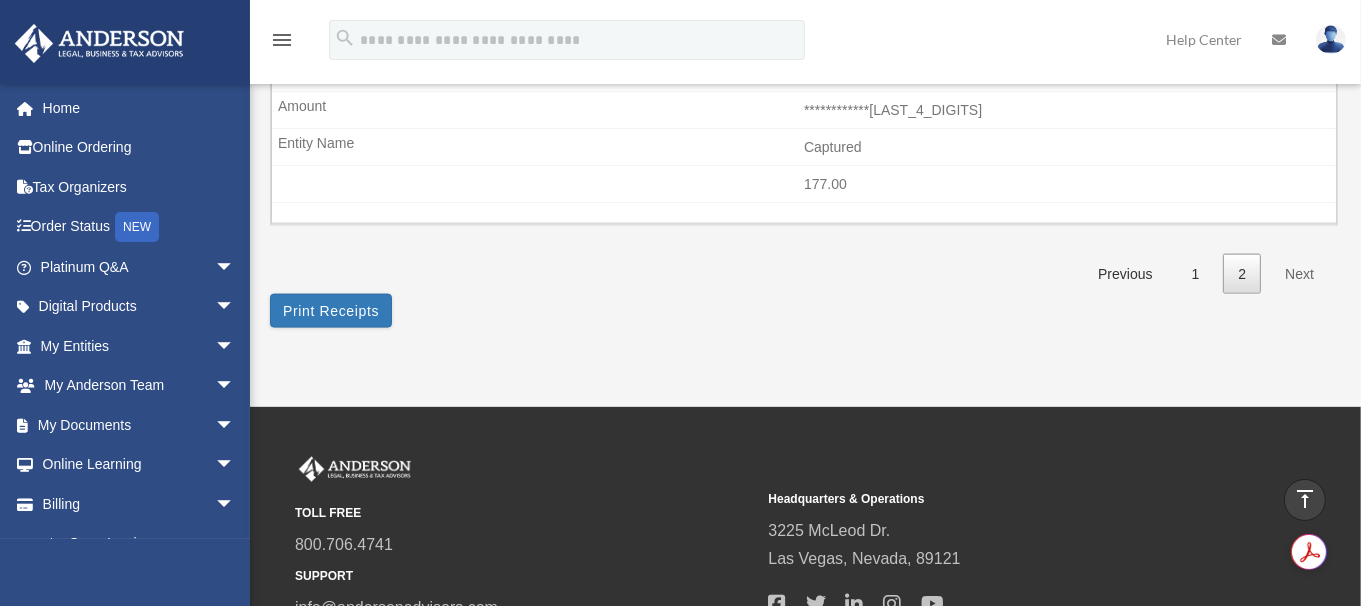 click on "**********" at bounding box center (803, -1052) 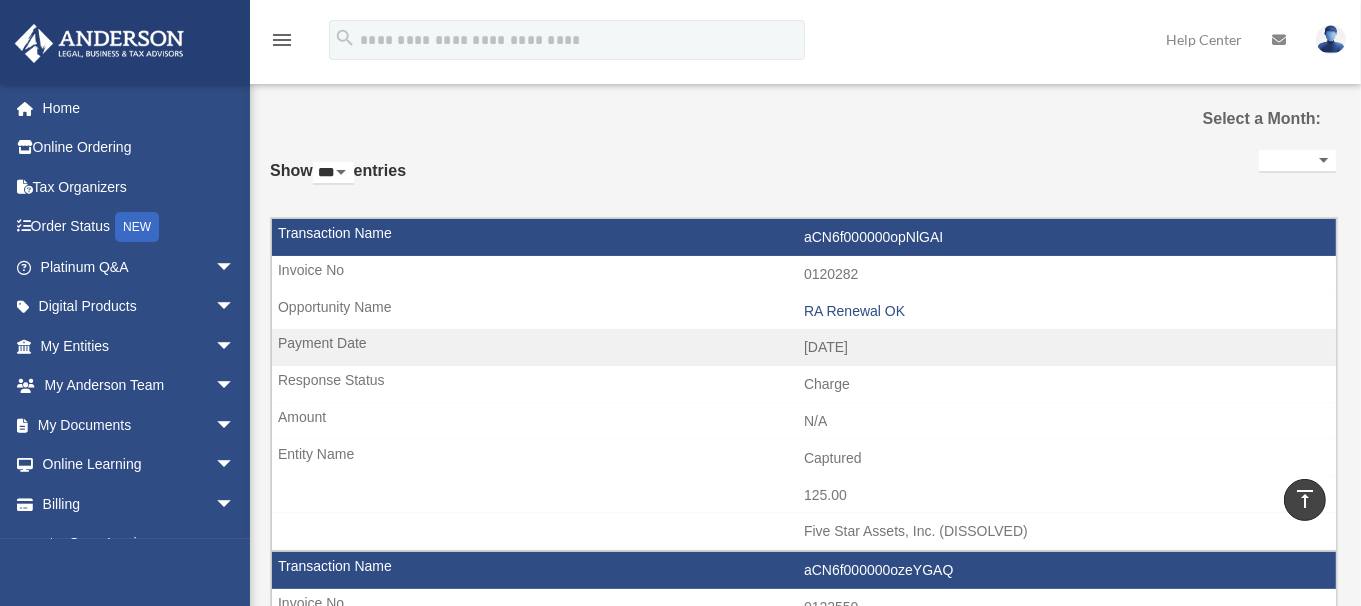 scroll, scrollTop: 0, scrollLeft: 0, axis: both 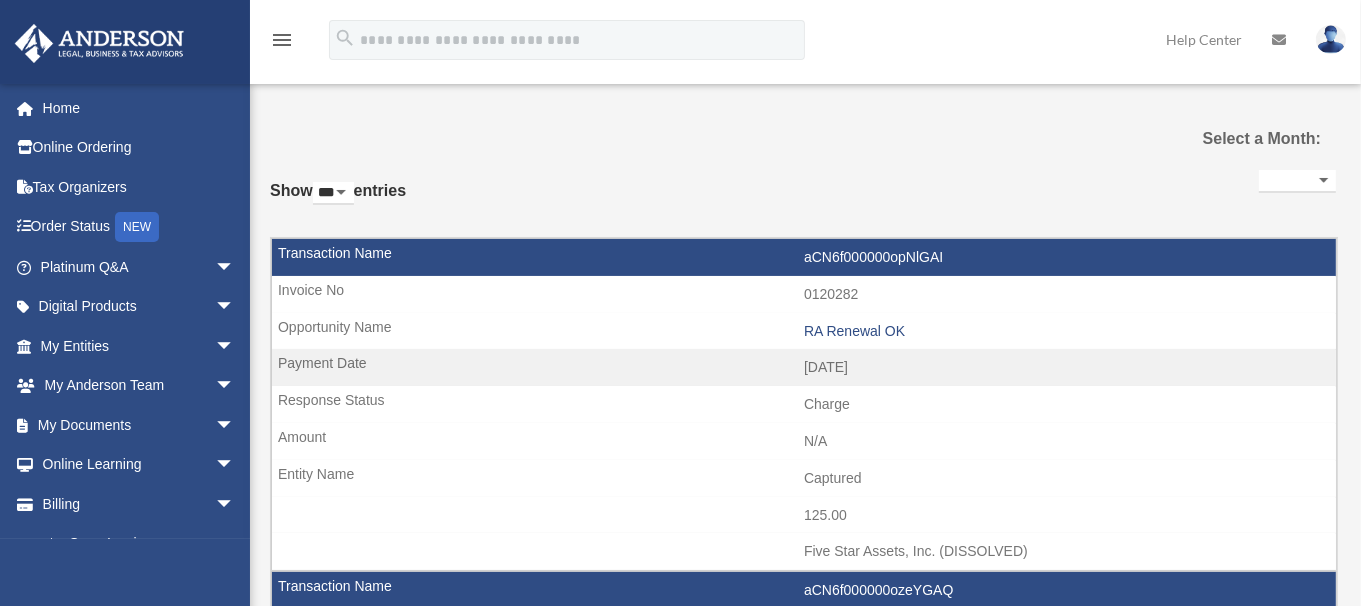click on "**********" at bounding box center (803, 1510) 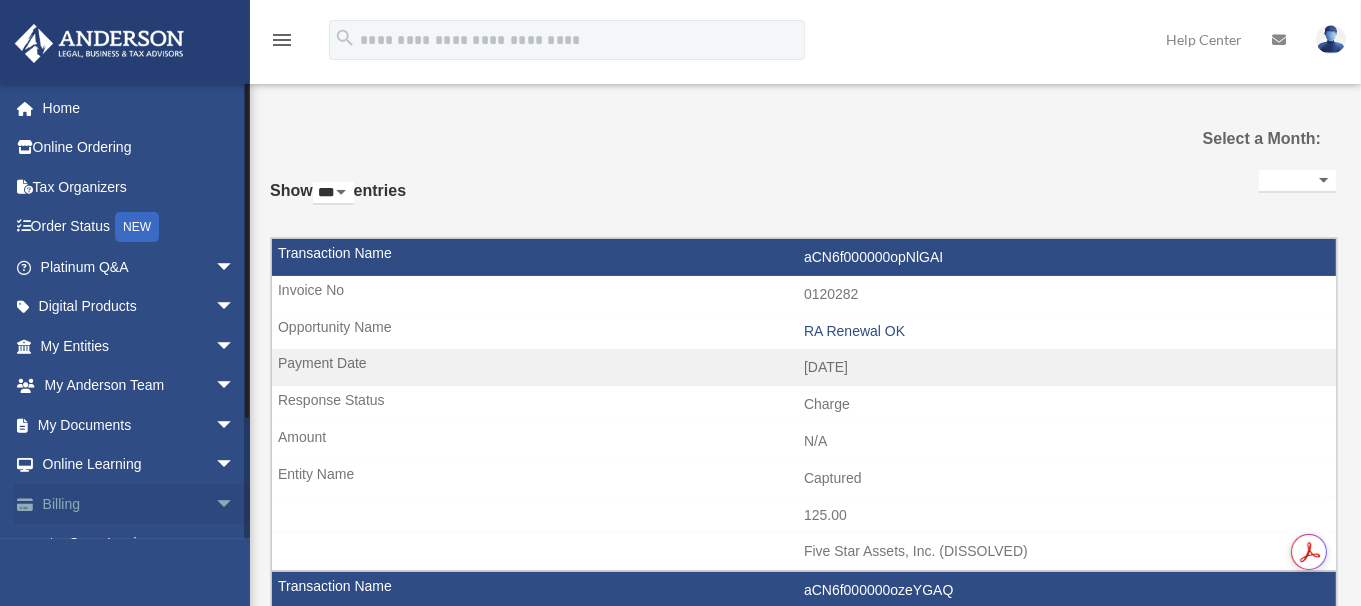 scroll, scrollTop: 149, scrollLeft: 0, axis: vertical 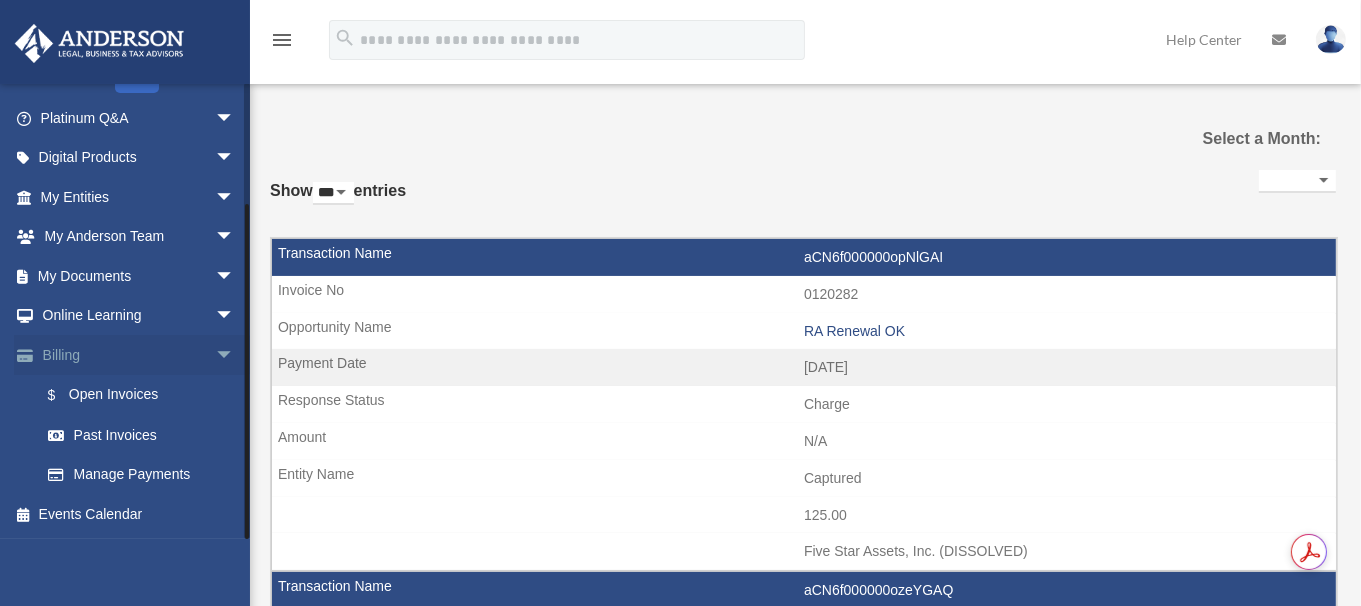 click on "arrow_drop_down" at bounding box center [235, 355] 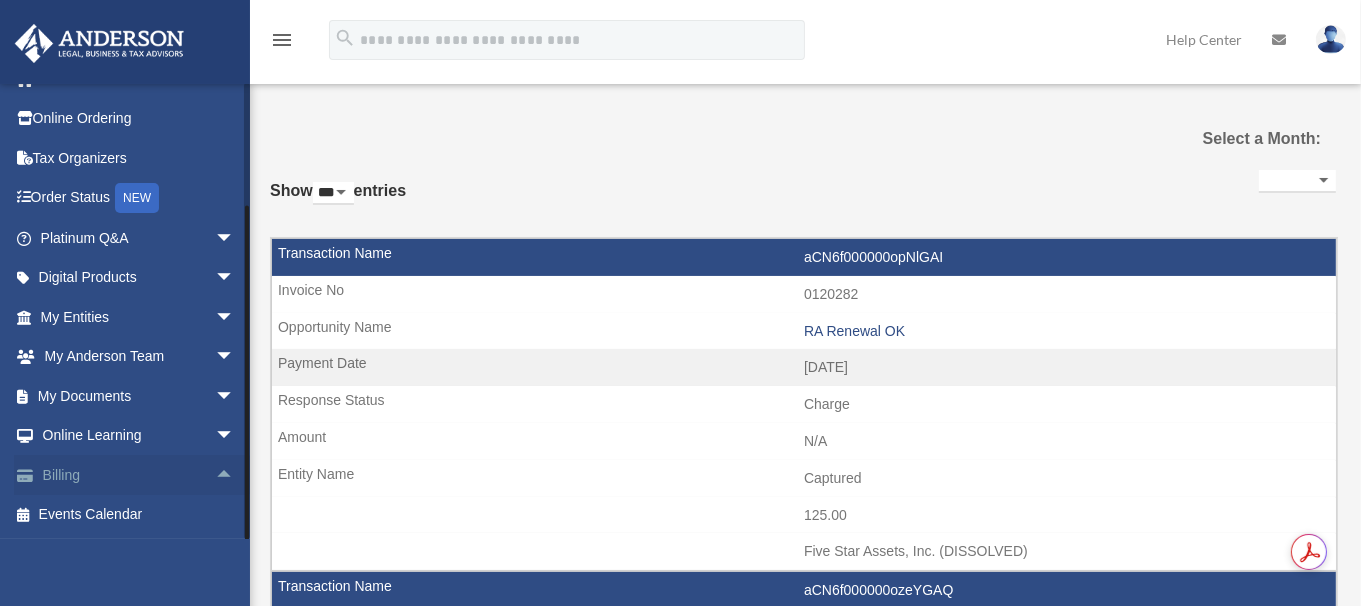 scroll, scrollTop: 29, scrollLeft: 0, axis: vertical 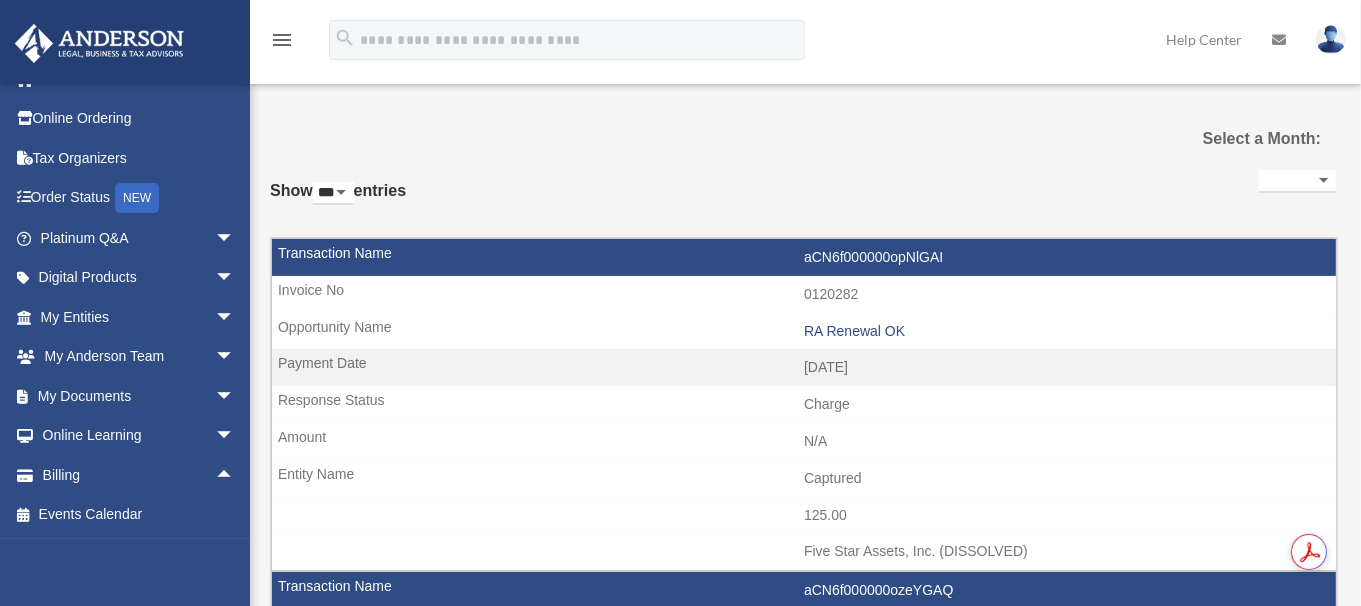 click on "**********" at bounding box center (803, 1501) 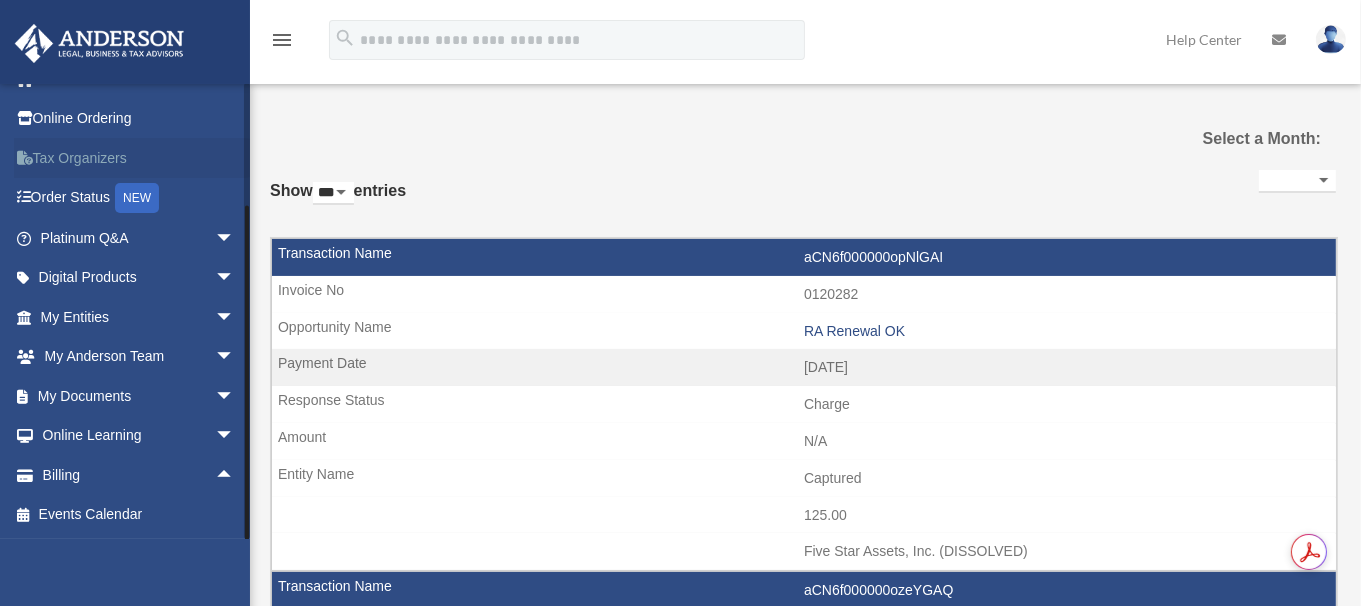 scroll, scrollTop: 0, scrollLeft: 0, axis: both 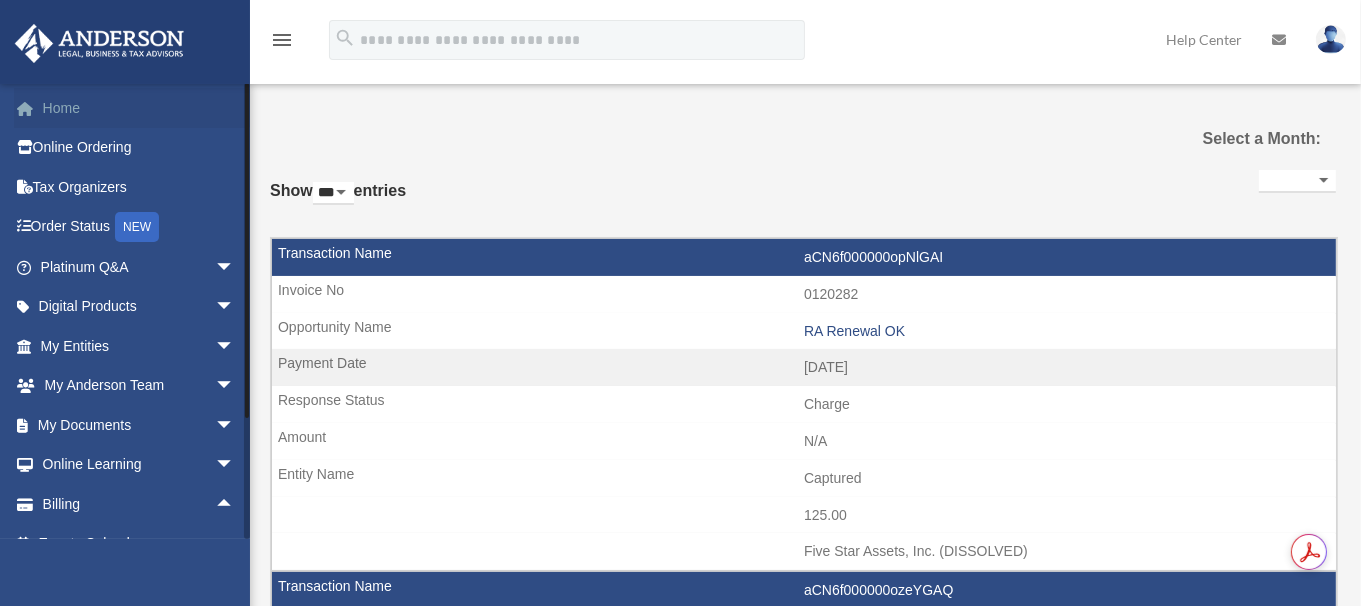 click on "Home" at bounding box center [139, 108] 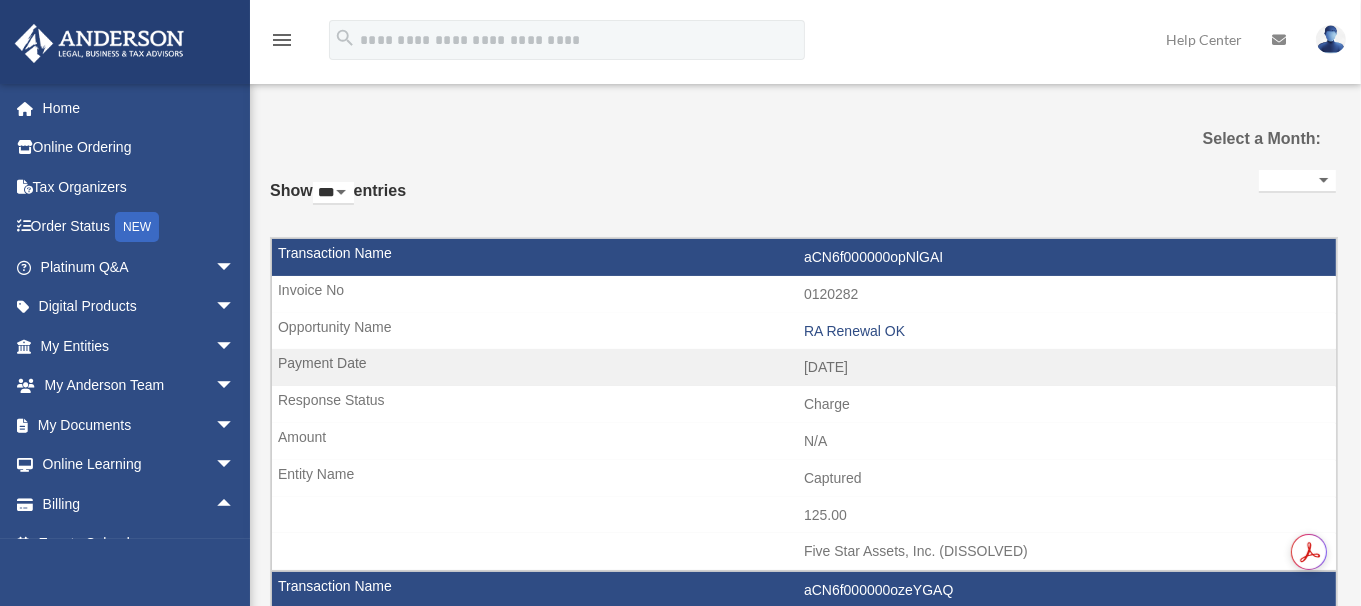 click on "**********" at bounding box center [803, 1501] 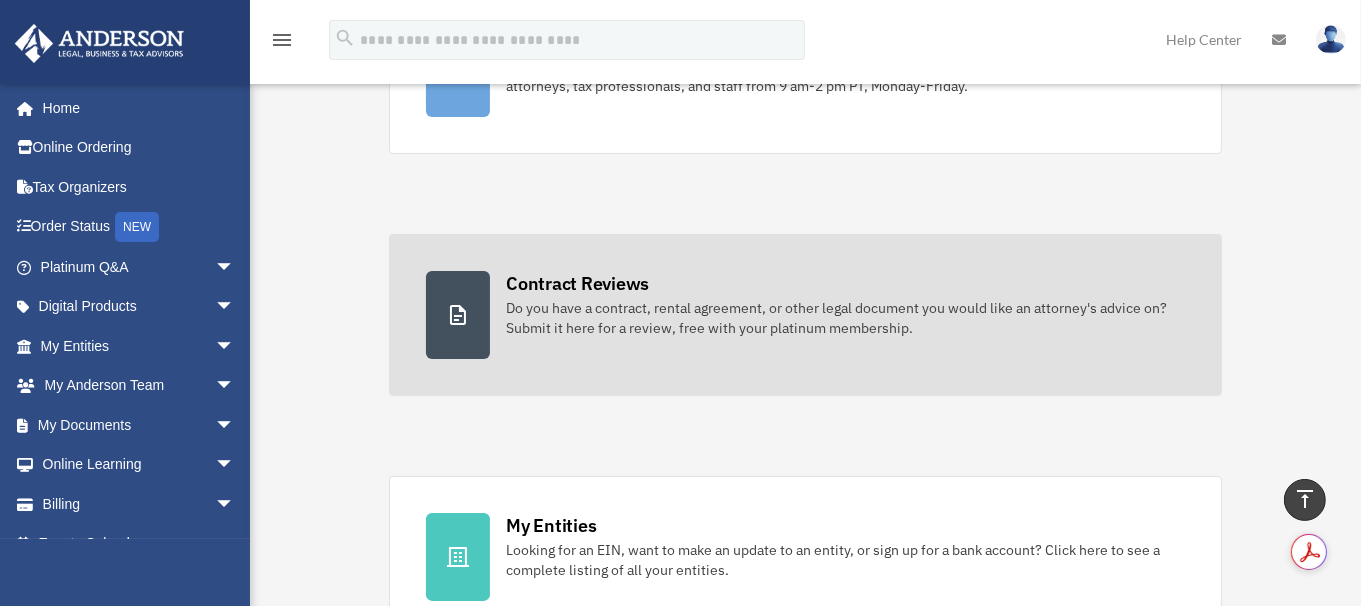 scroll, scrollTop: 0, scrollLeft: 0, axis: both 